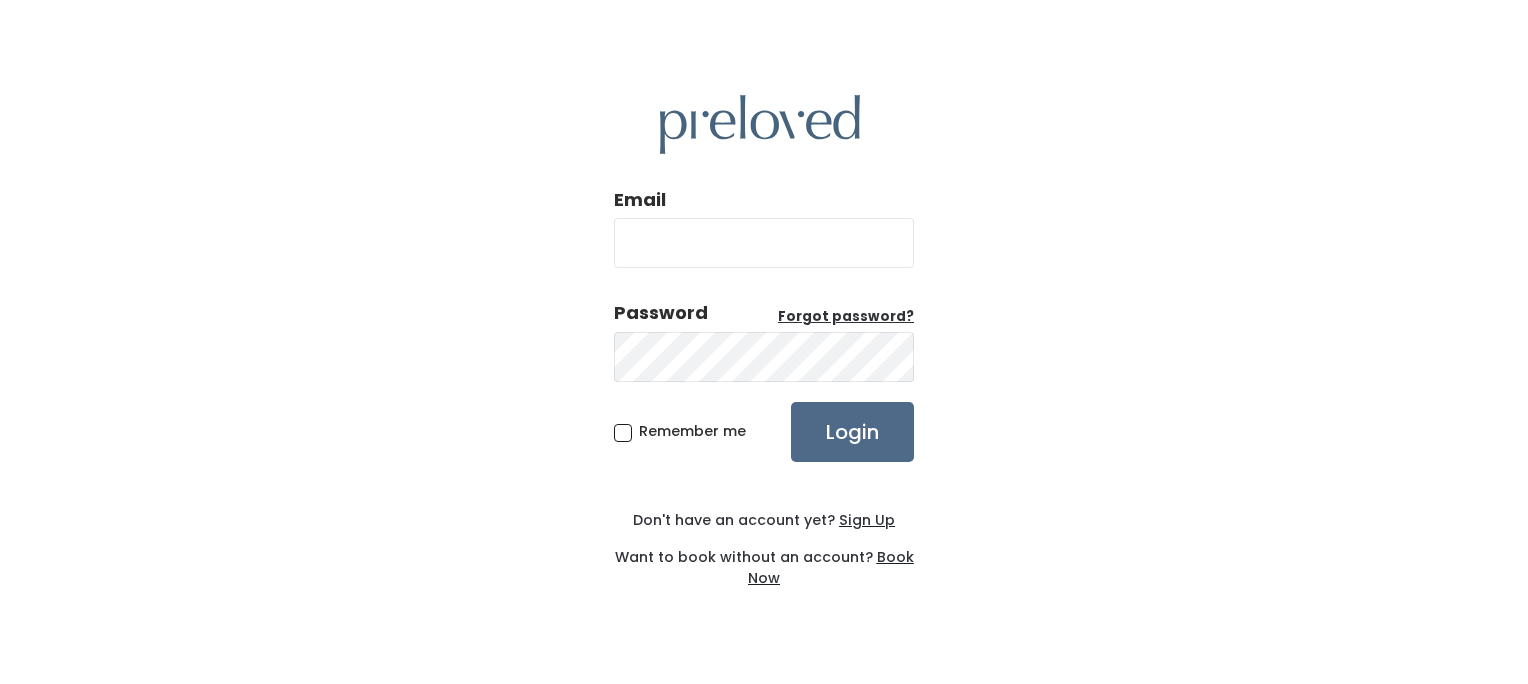 scroll, scrollTop: 0, scrollLeft: 0, axis: both 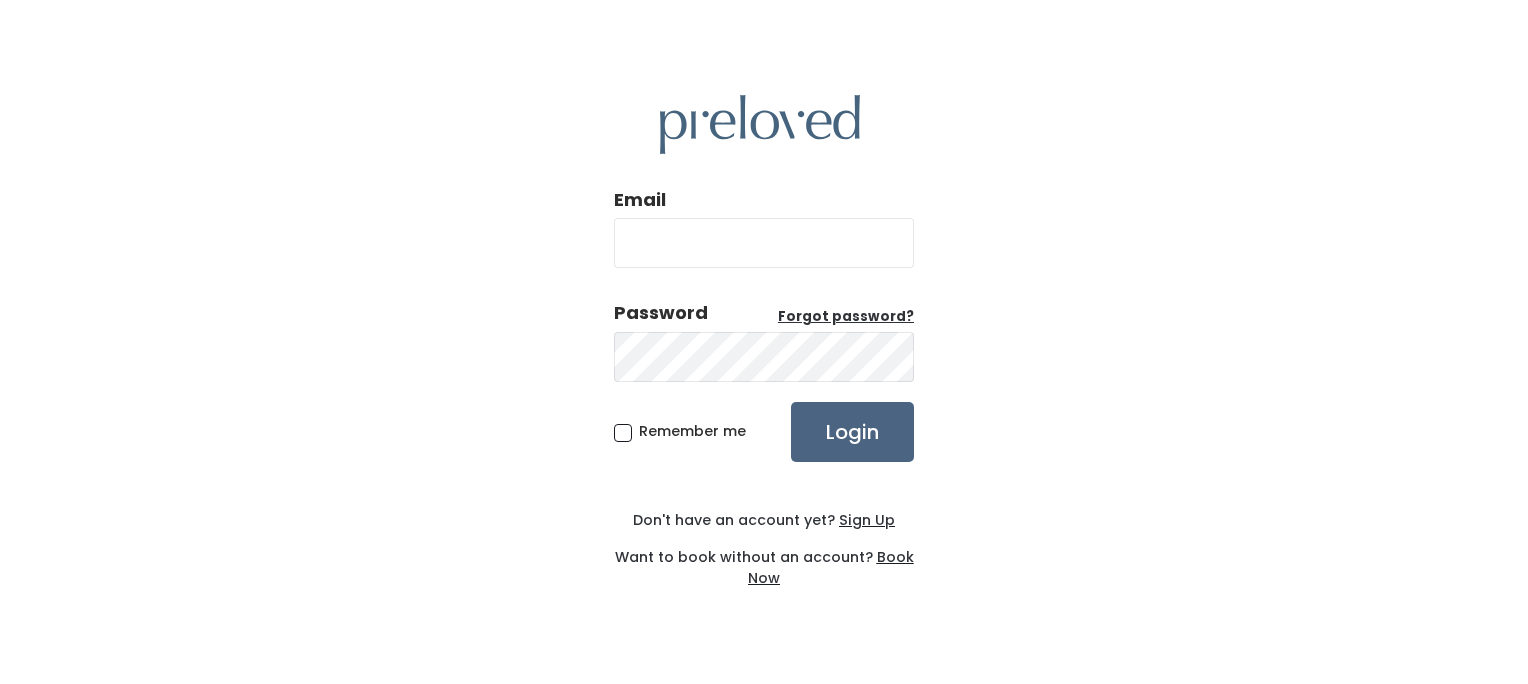 type on "[USERNAME]@[DOMAIN]" 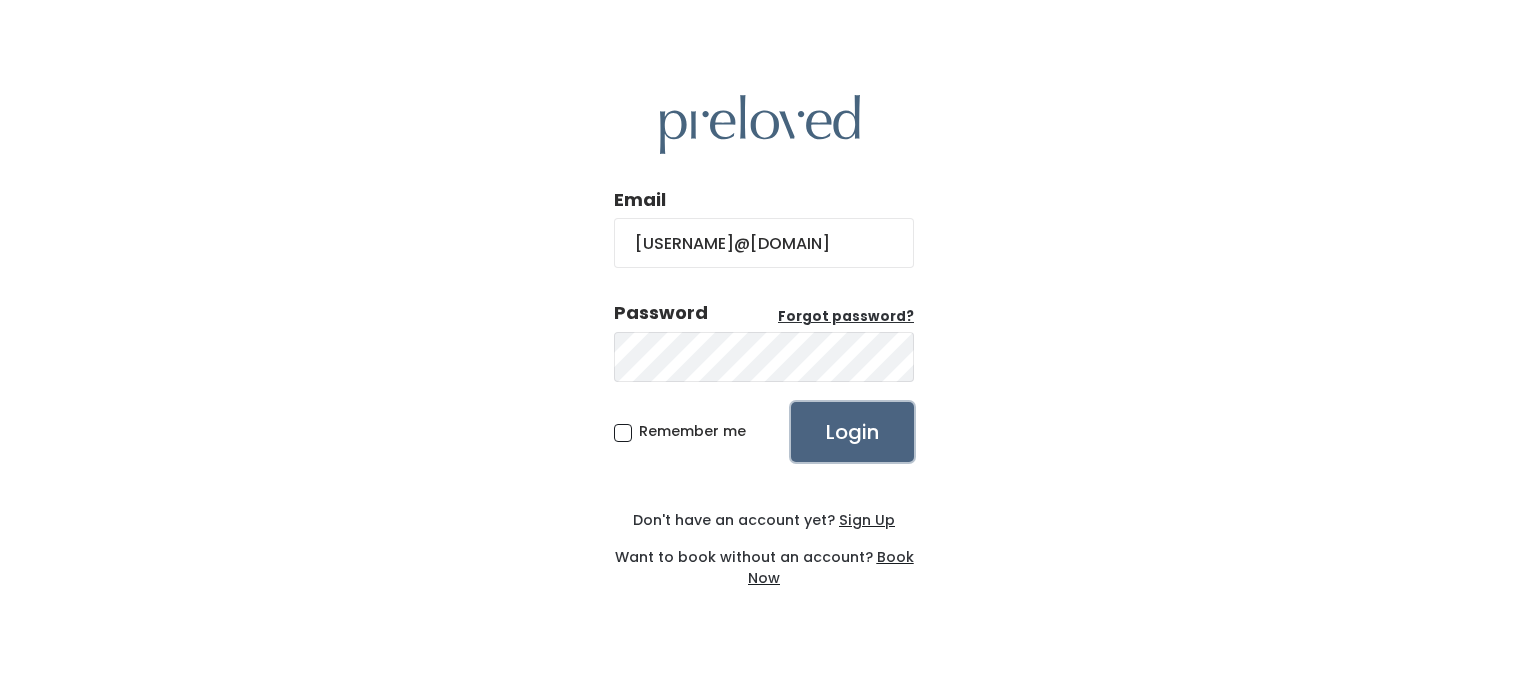 click on "Login" at bounding box center [852, 432] 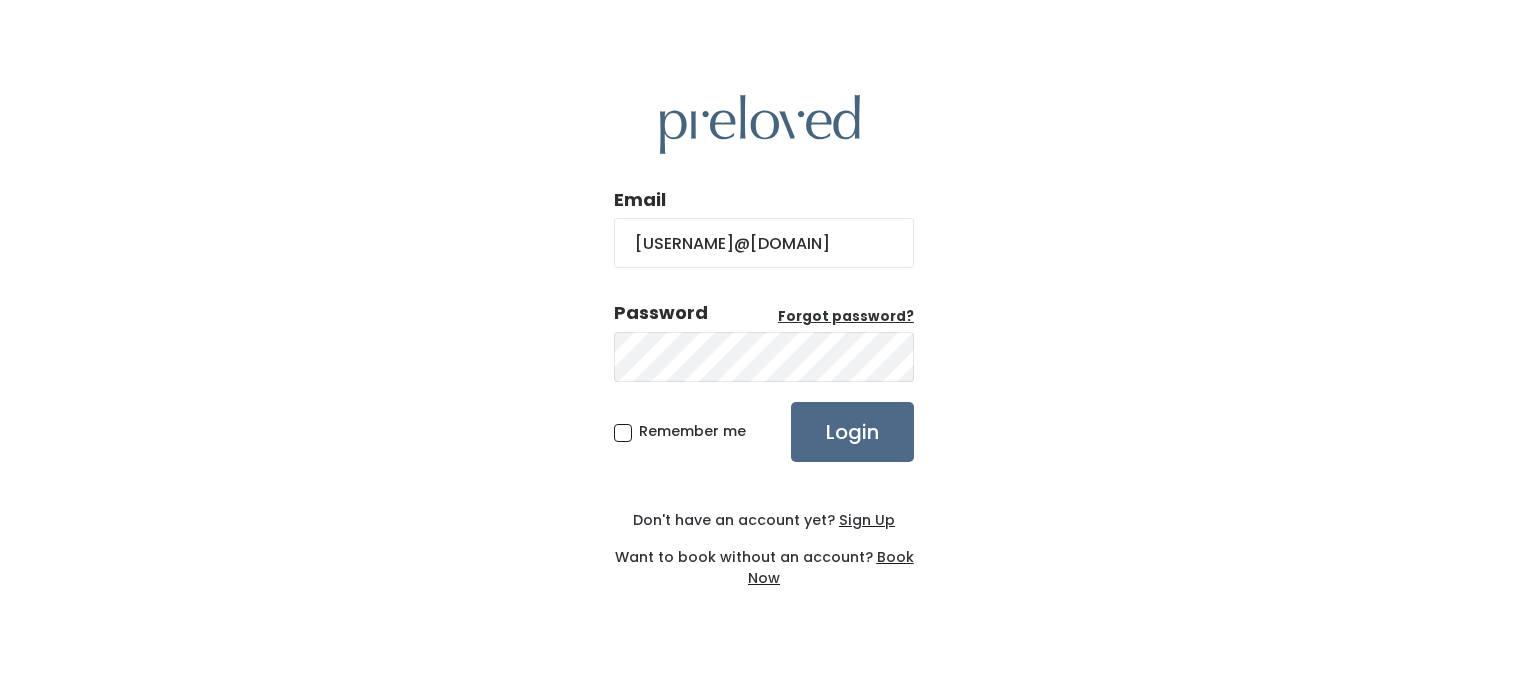 scroll, scrollTop: 0, scrollLeft: 0, axis: both 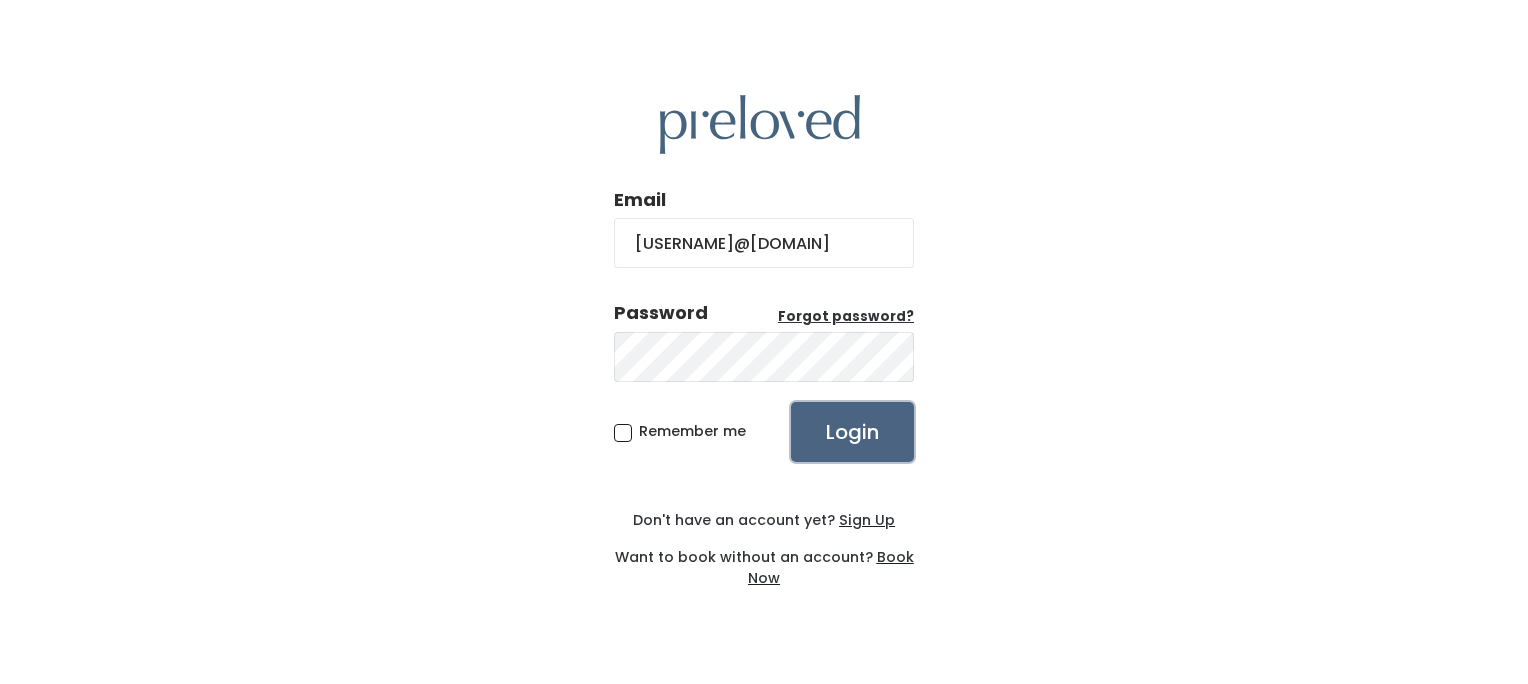 click on "Login" at bounding box center [852, 432] 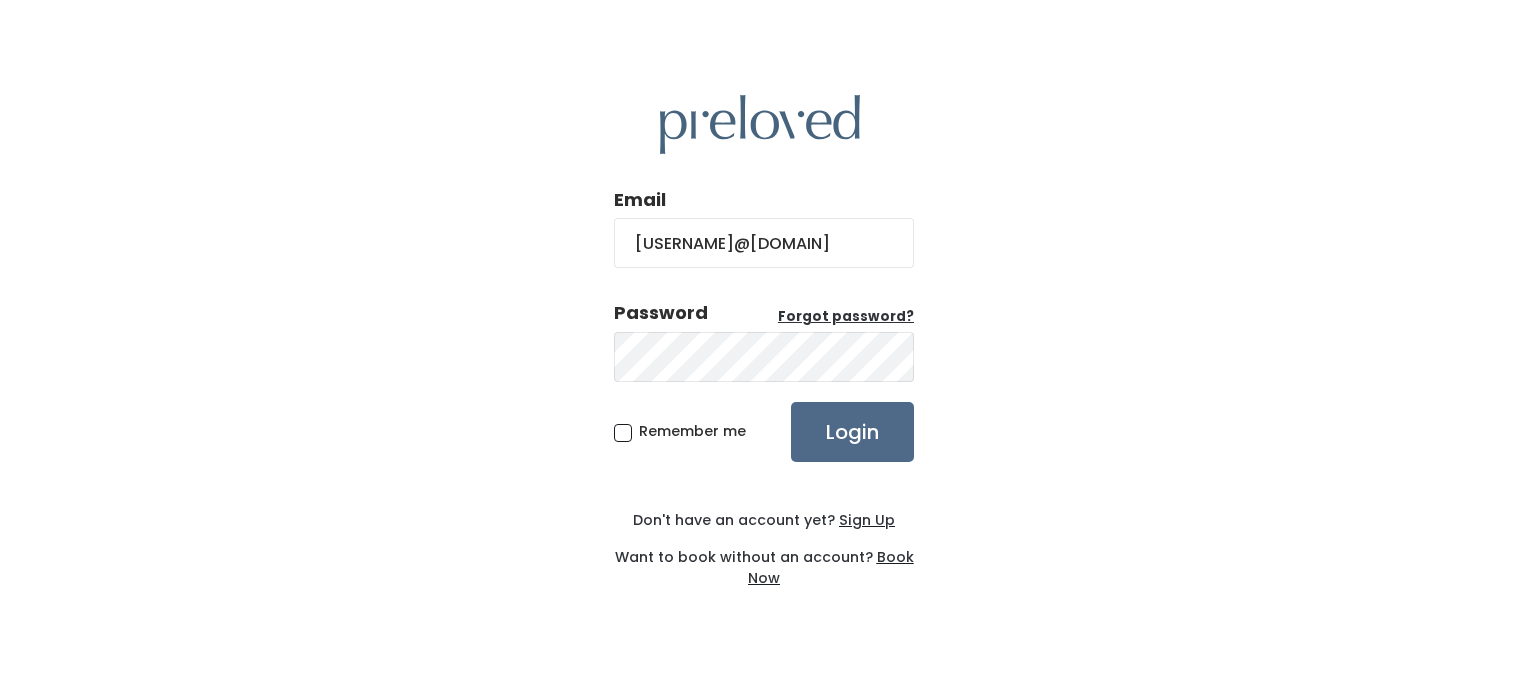 scroll, scrollTop: 0, scrollLeft: 0, axis: both 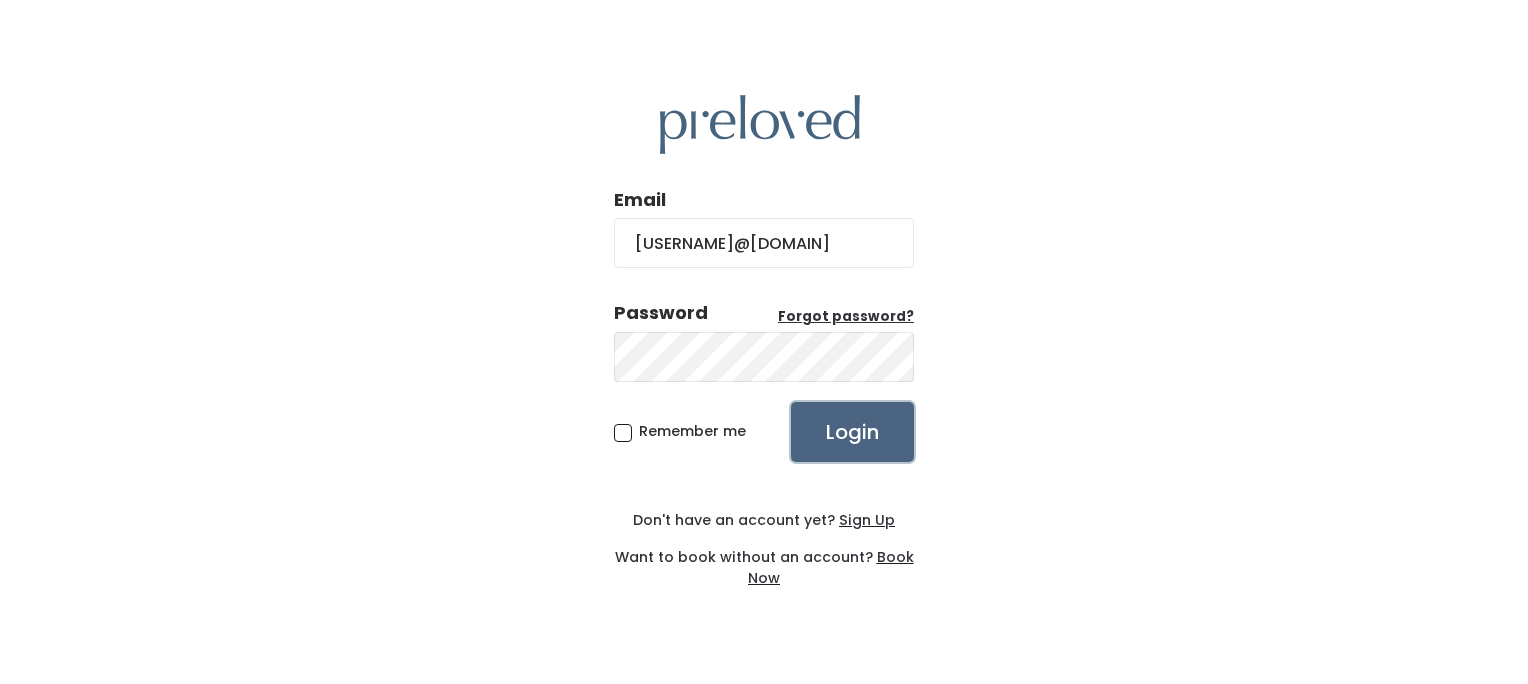 click on "Login" at bounding box center (852, 432) 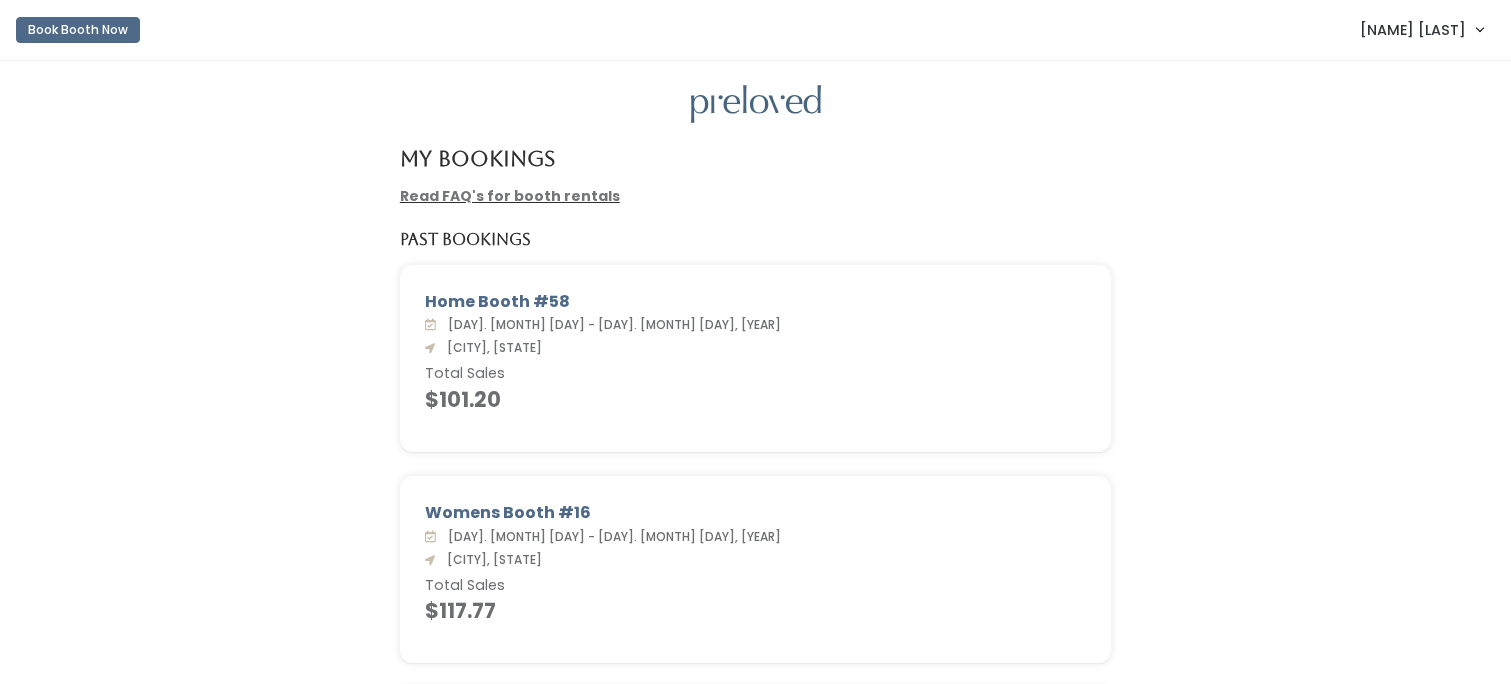 scroll, scrollTop: 0, scrollLeft: 0, axis: both 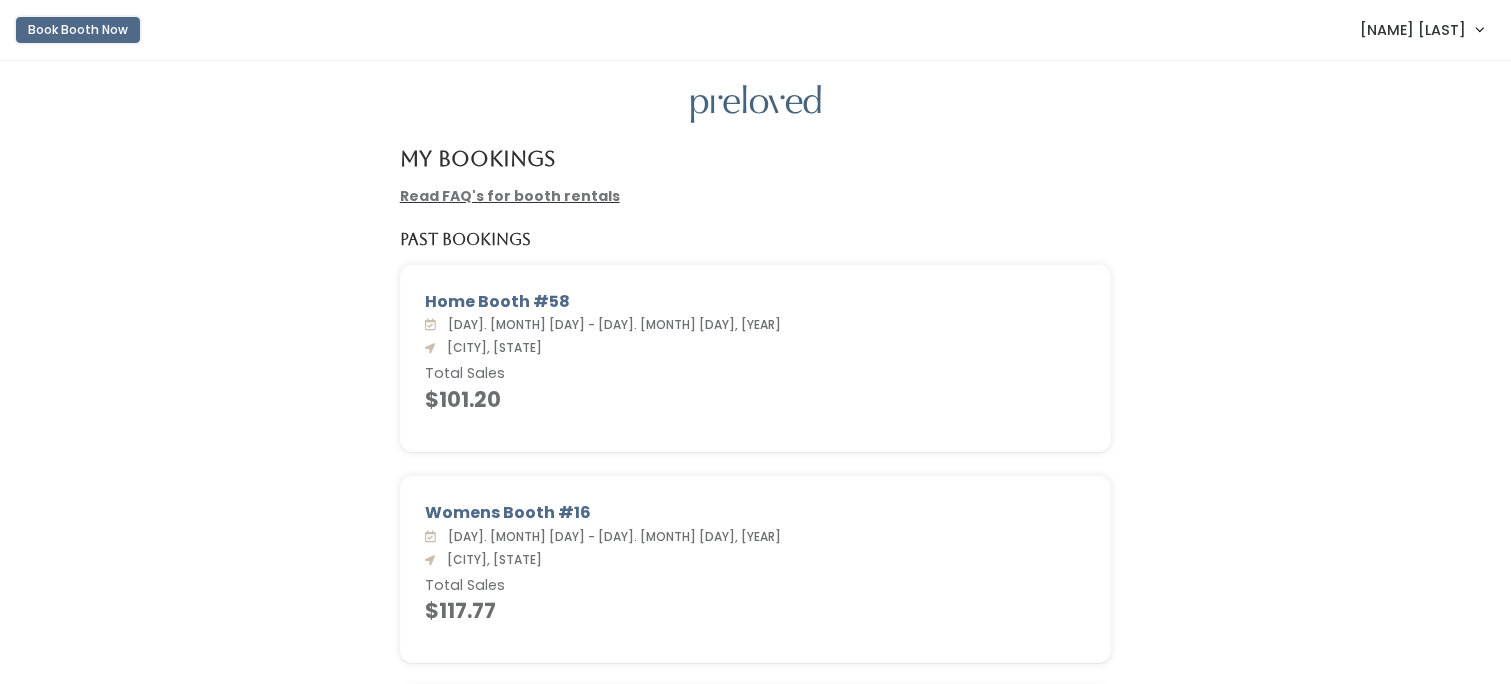 click on "Book Booth Now" at bounding box center [78, 30] 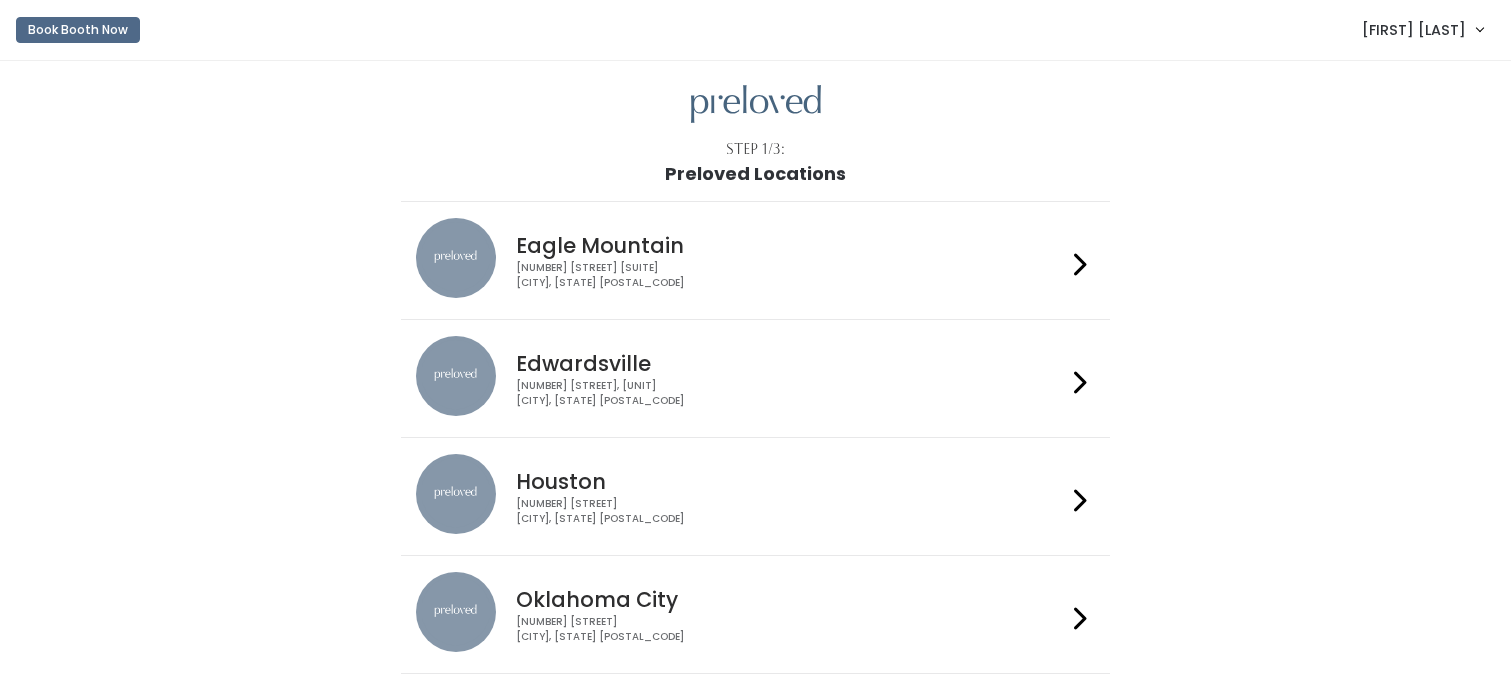 scroll, scrollTop: 0, scrollLeft: 0, axis: both 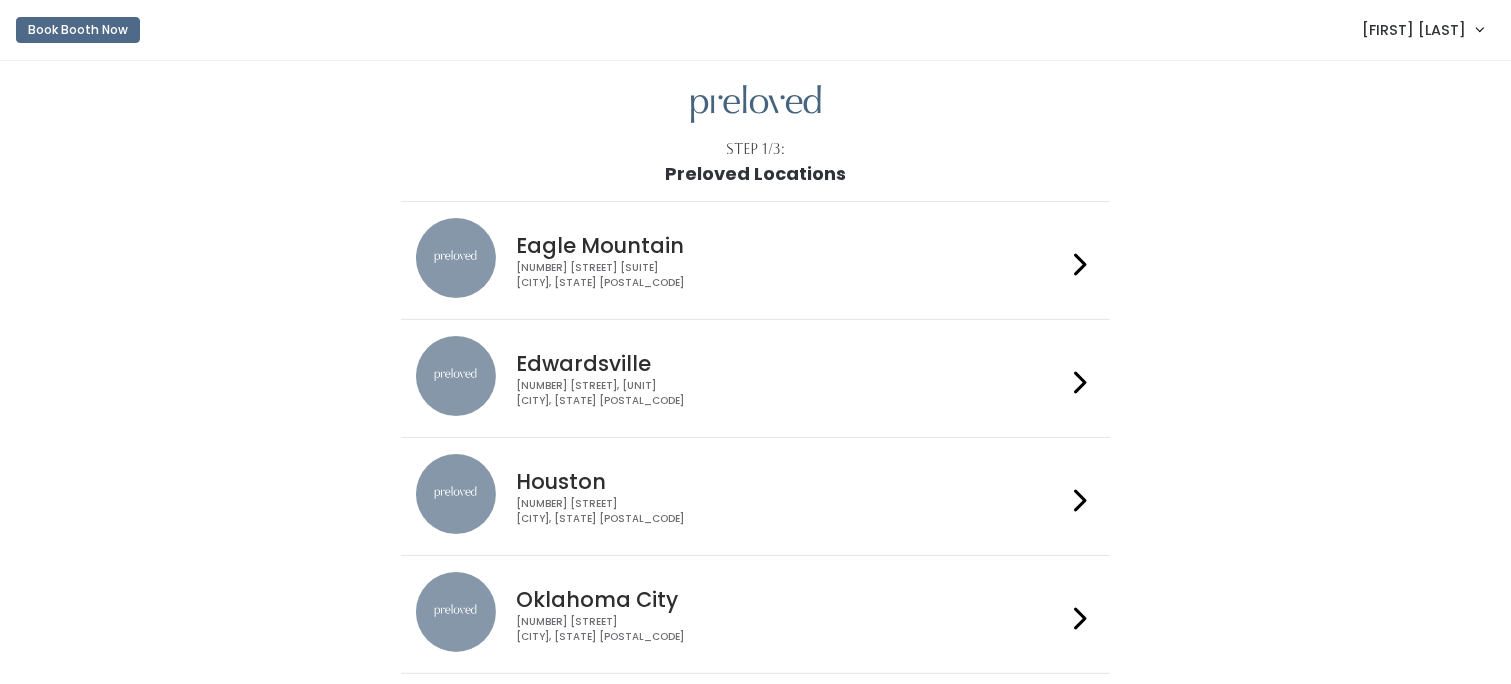 click at bounding box center [1080, 500] 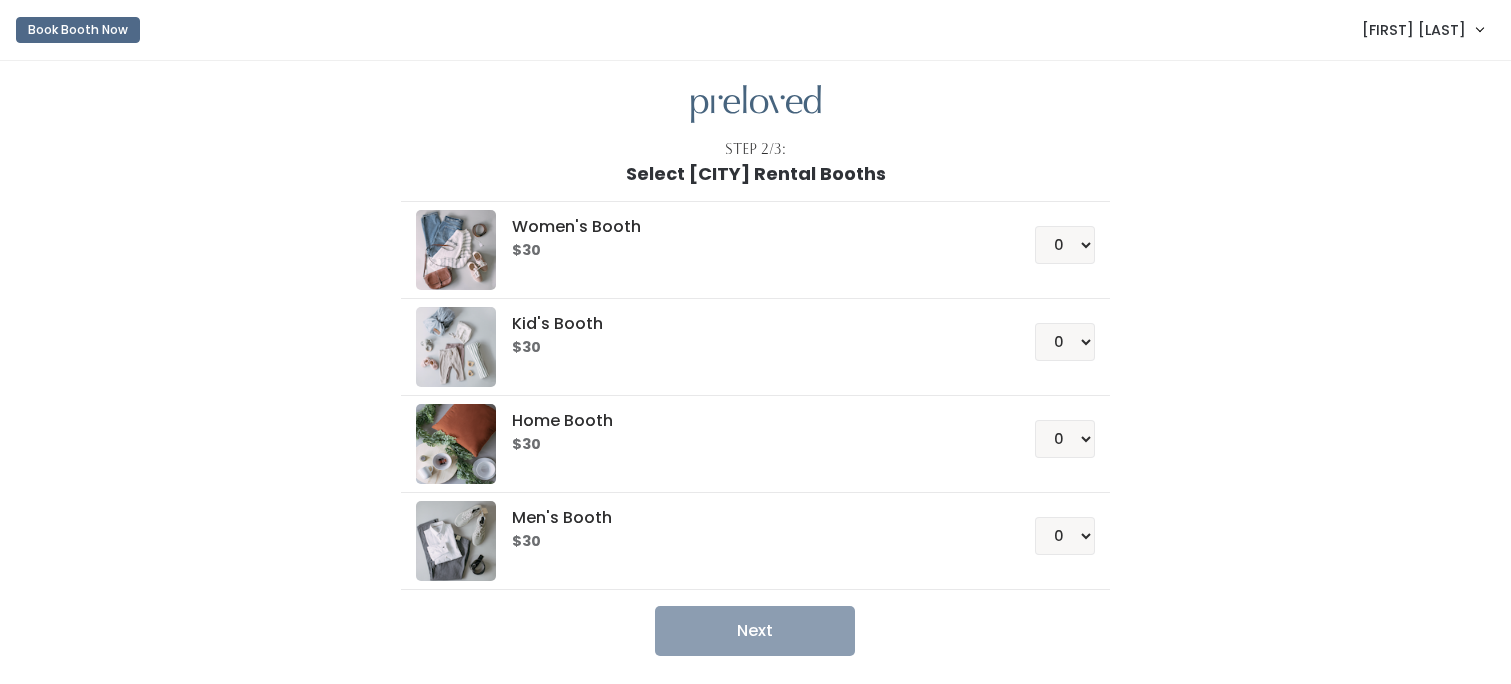 scroll, scrollTop: 0, scrollLeft: 0, axis: both 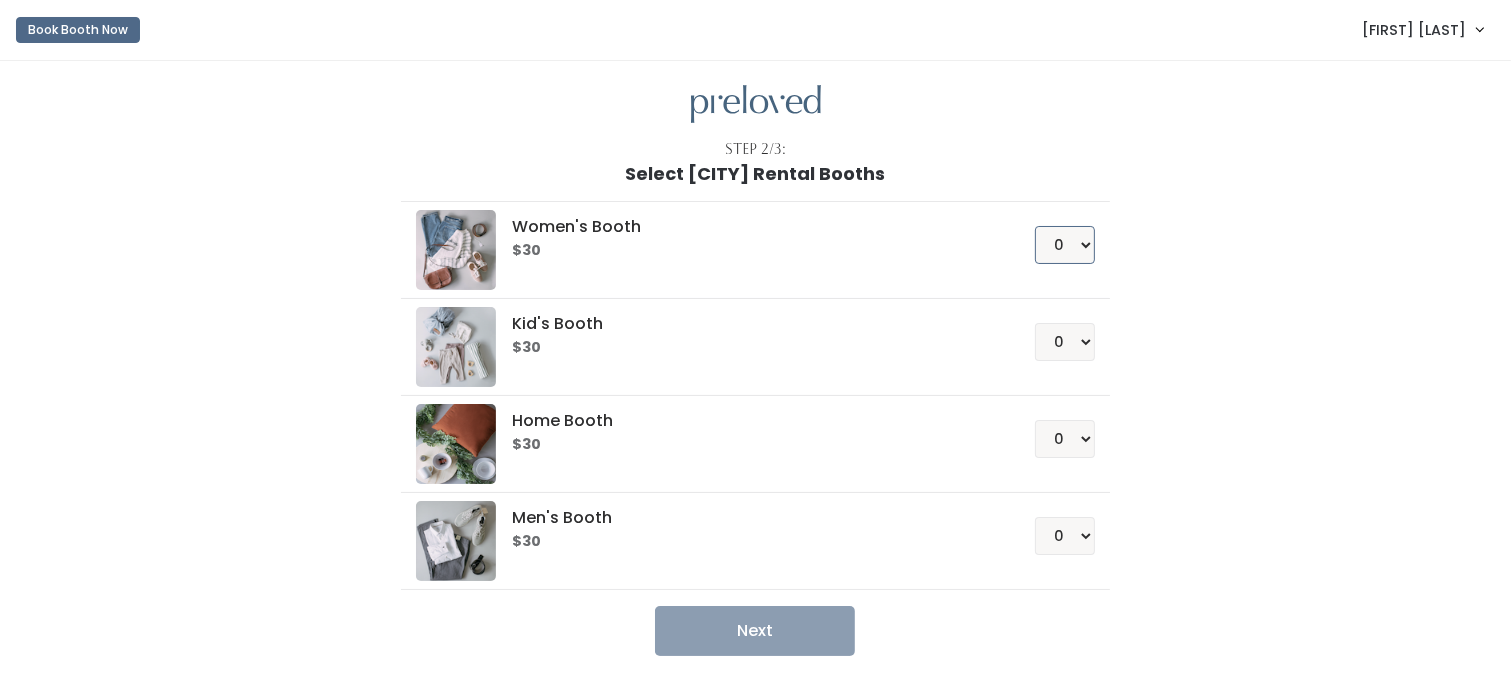 click on "0
1
2
3
4" at bounding box center [1065, 245] 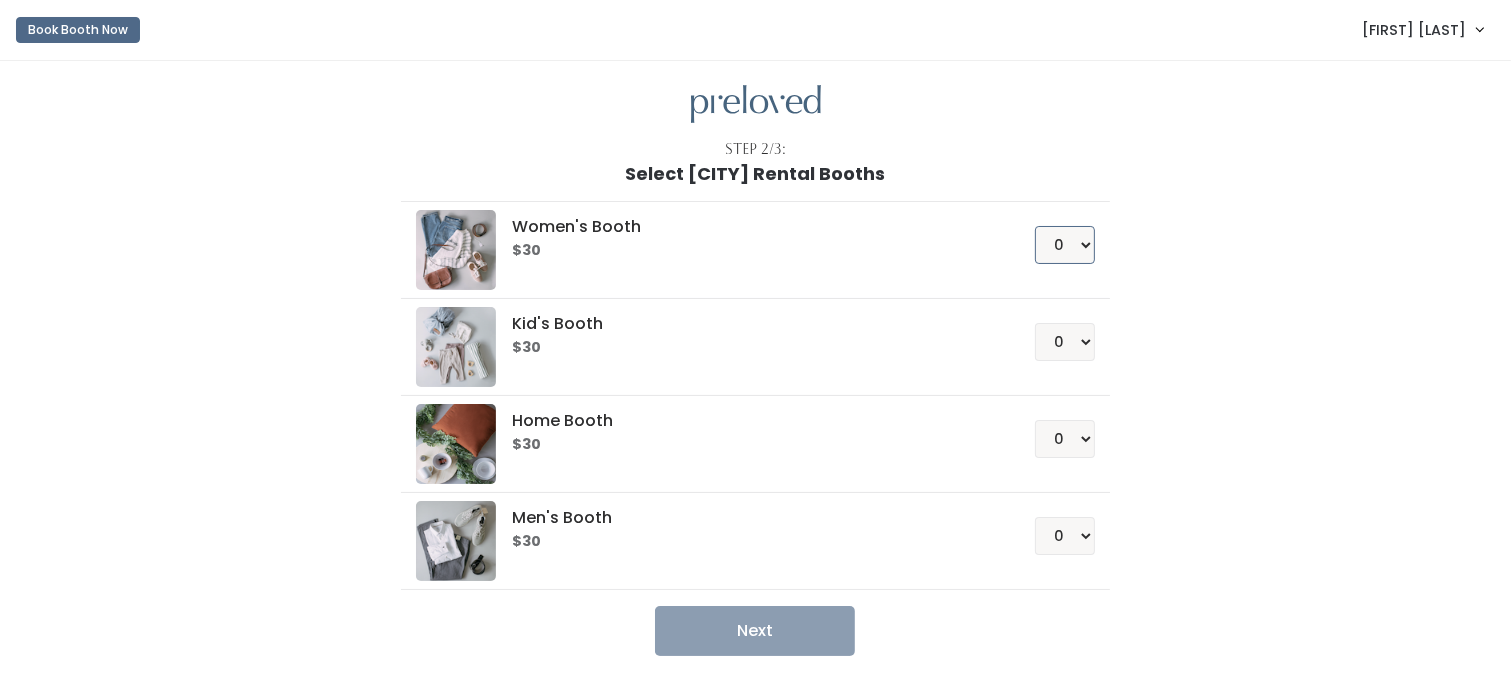 select on "1" 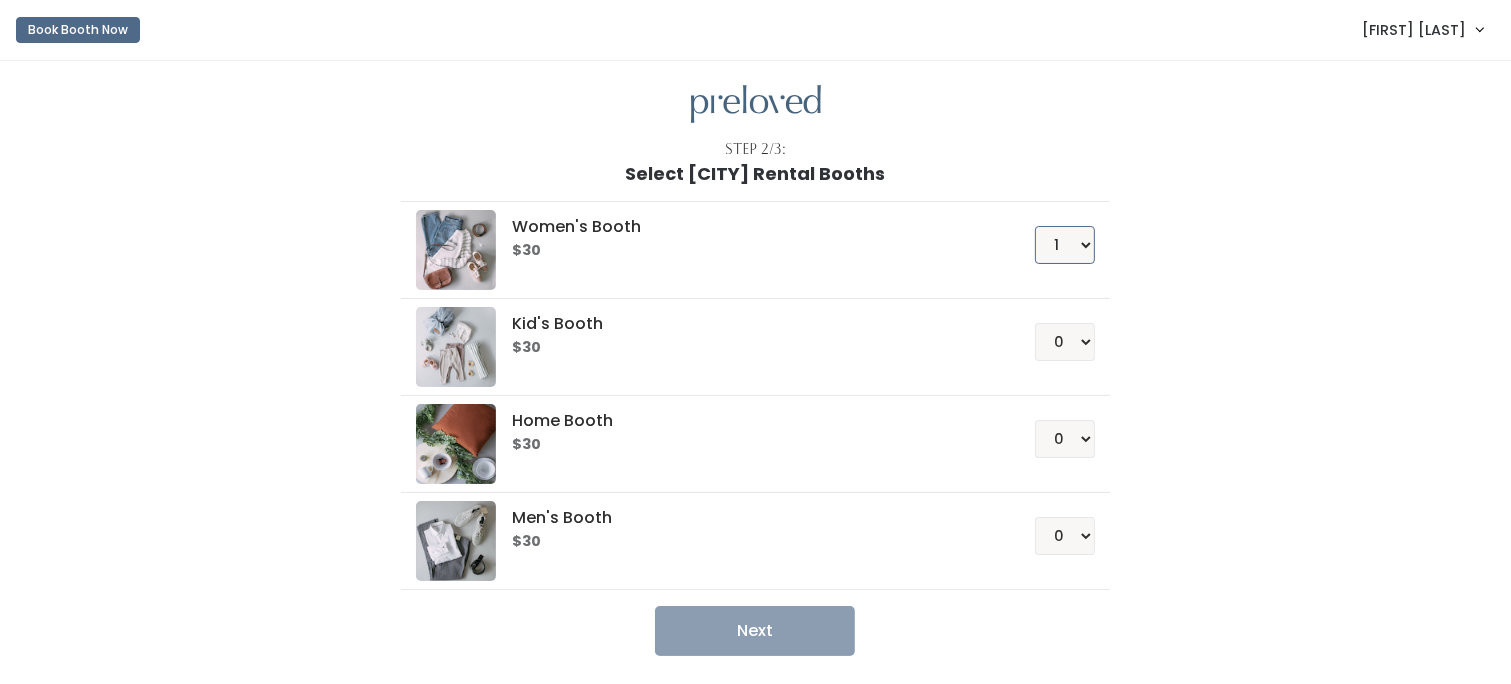 click on "0
1
2
3
4" at bounding box center [1065, 245] 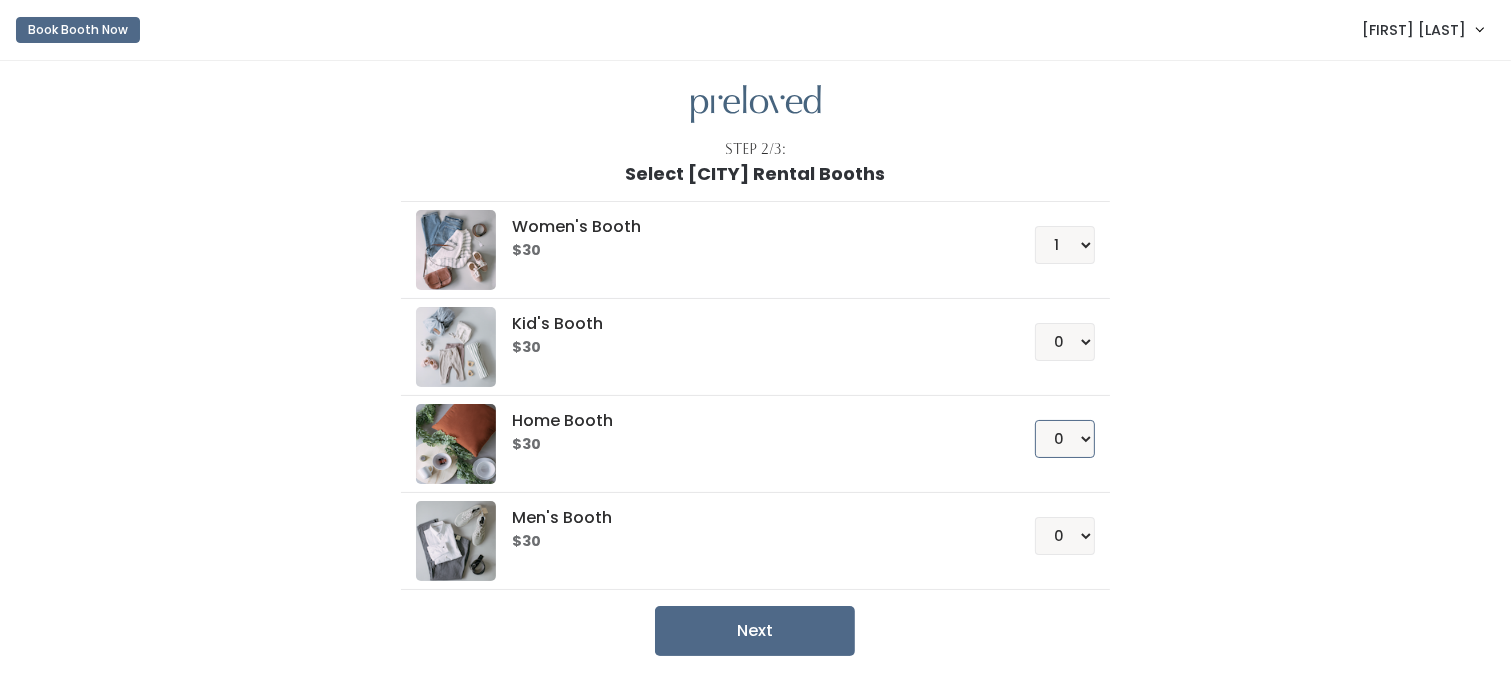 click on "0
1
2
3
4" at bounding box center [1065, 439] 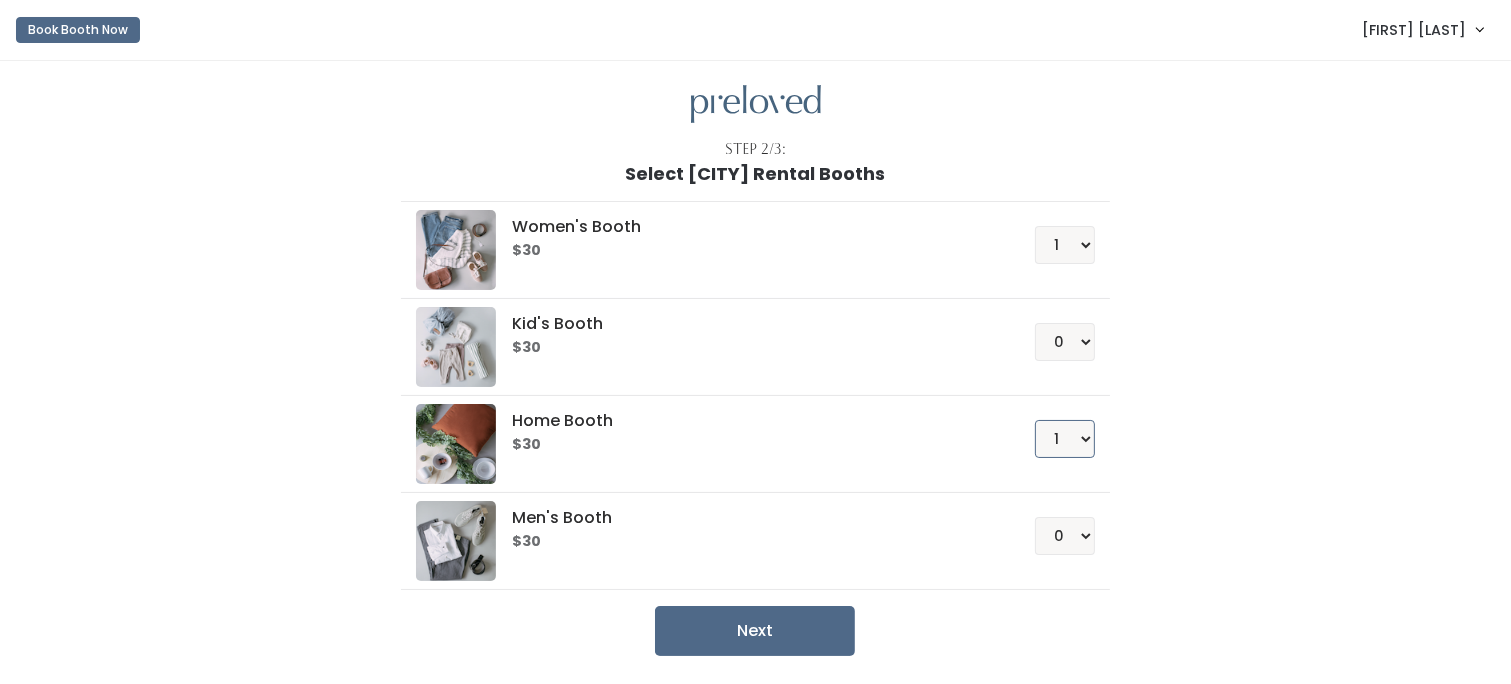 click on "0
1
2
3
4" at bounding box center (1065, 439) 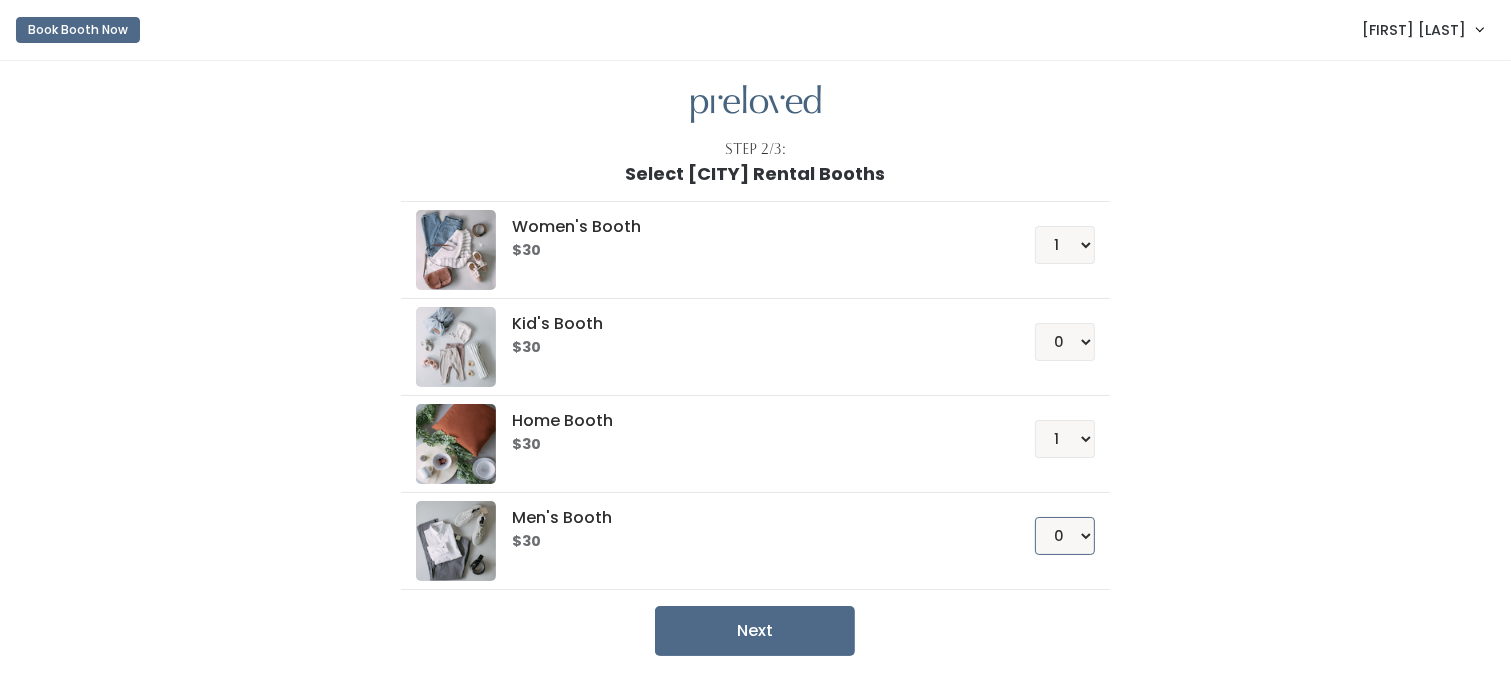 click on "0
1
2
3
4" at bounding box center (1065, 536) 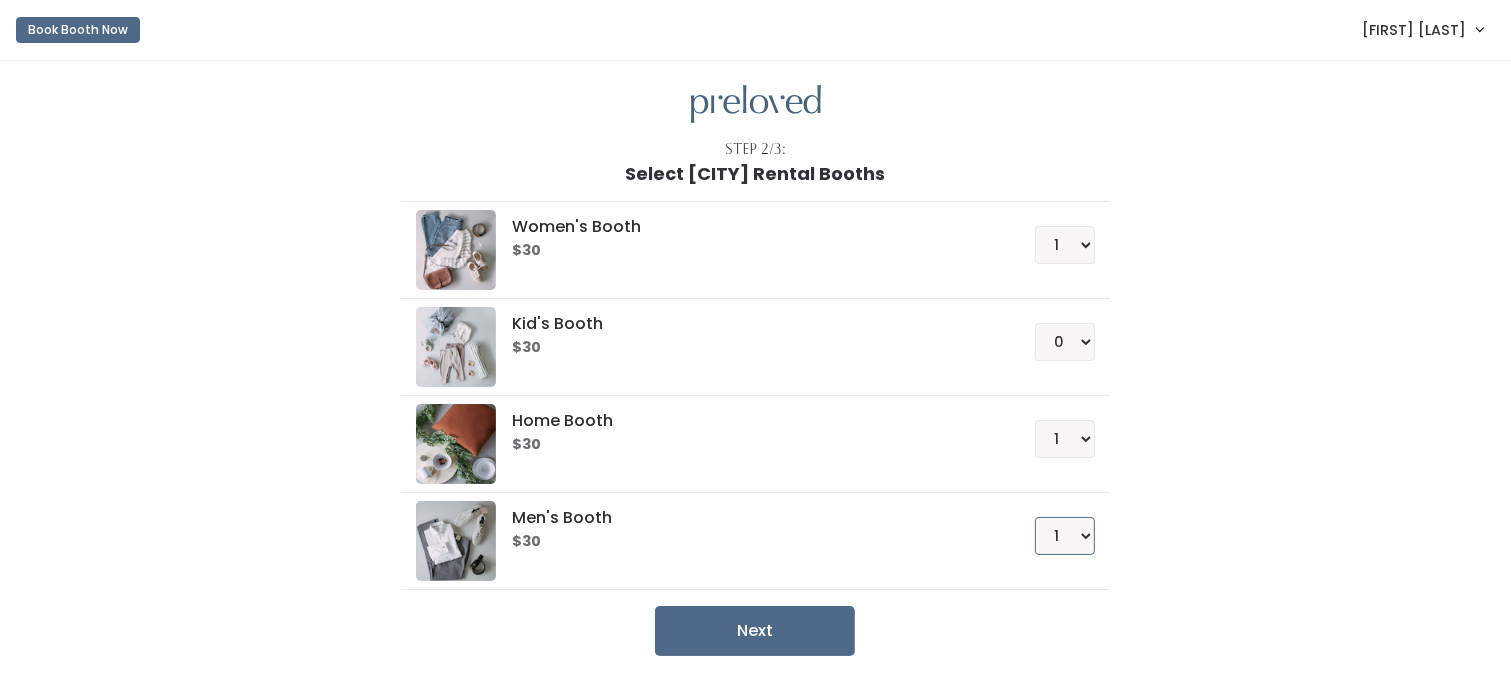 click on "0
1
2
3
4" at bounding box center (1065, 536) 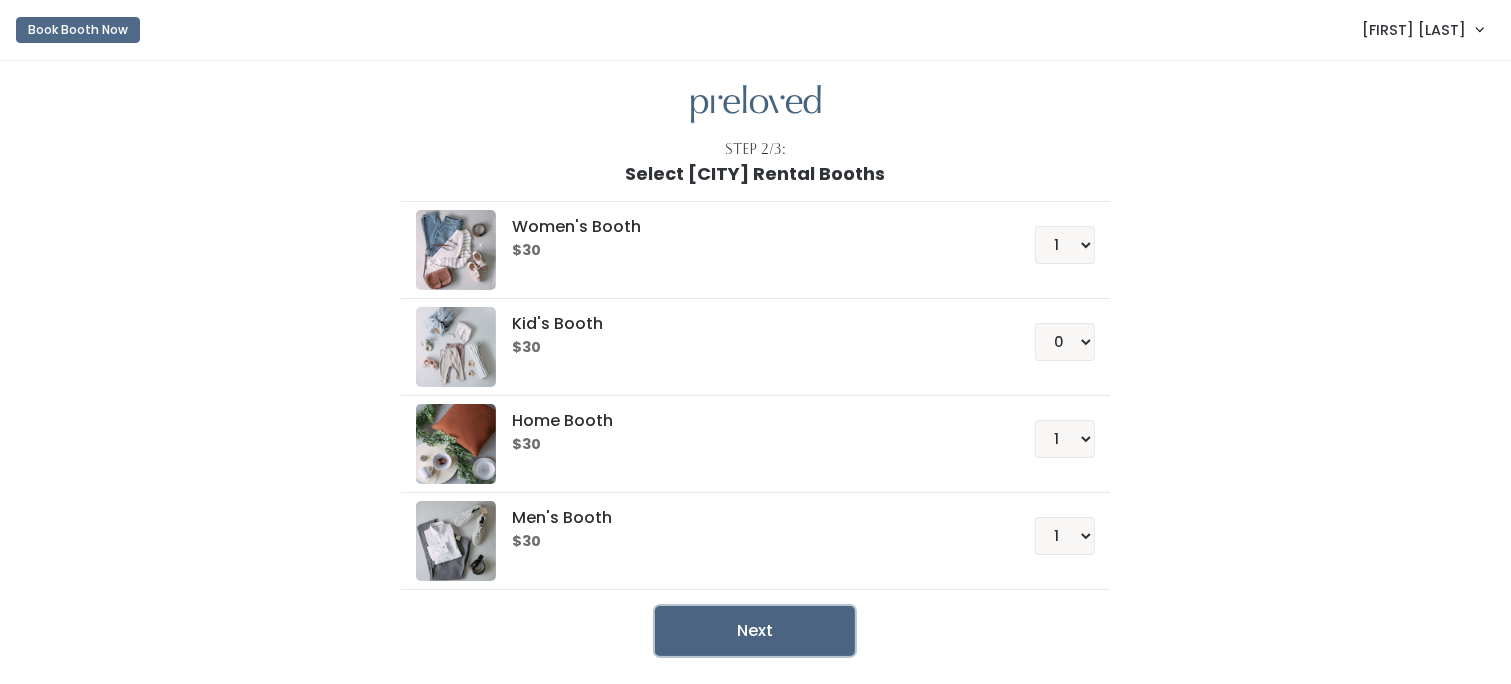 click on "Next" at bounding box center (755, 631) 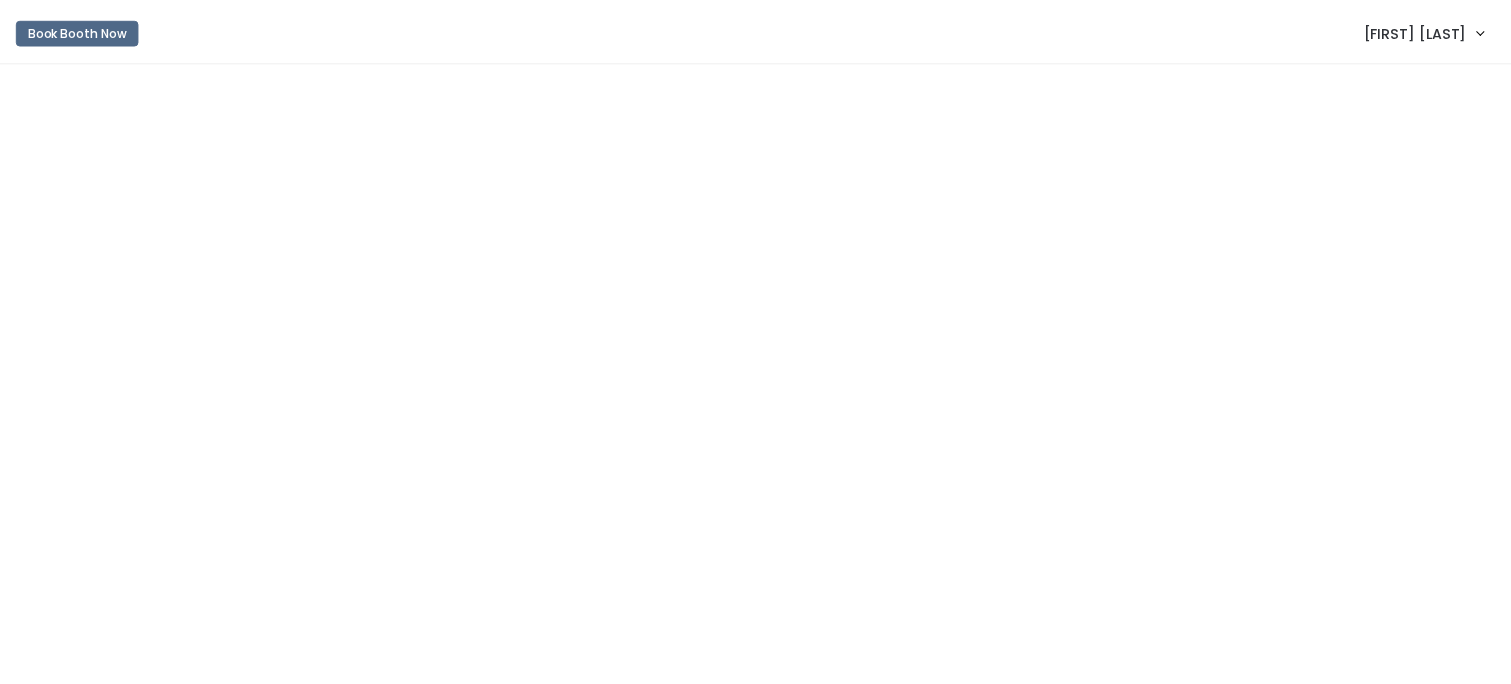 scroll, scrollTop: 0, scrollLeft: 0, axis: both 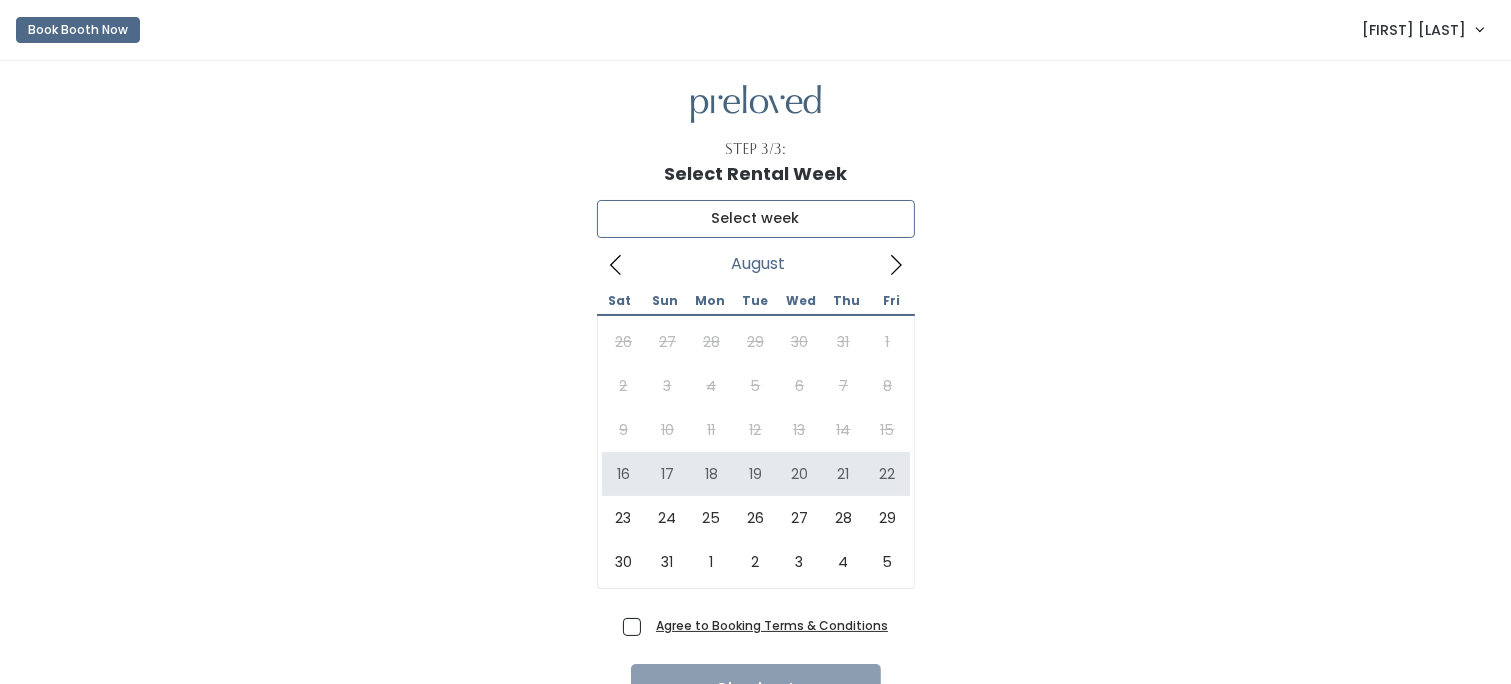 type on "August 16 to August 22" 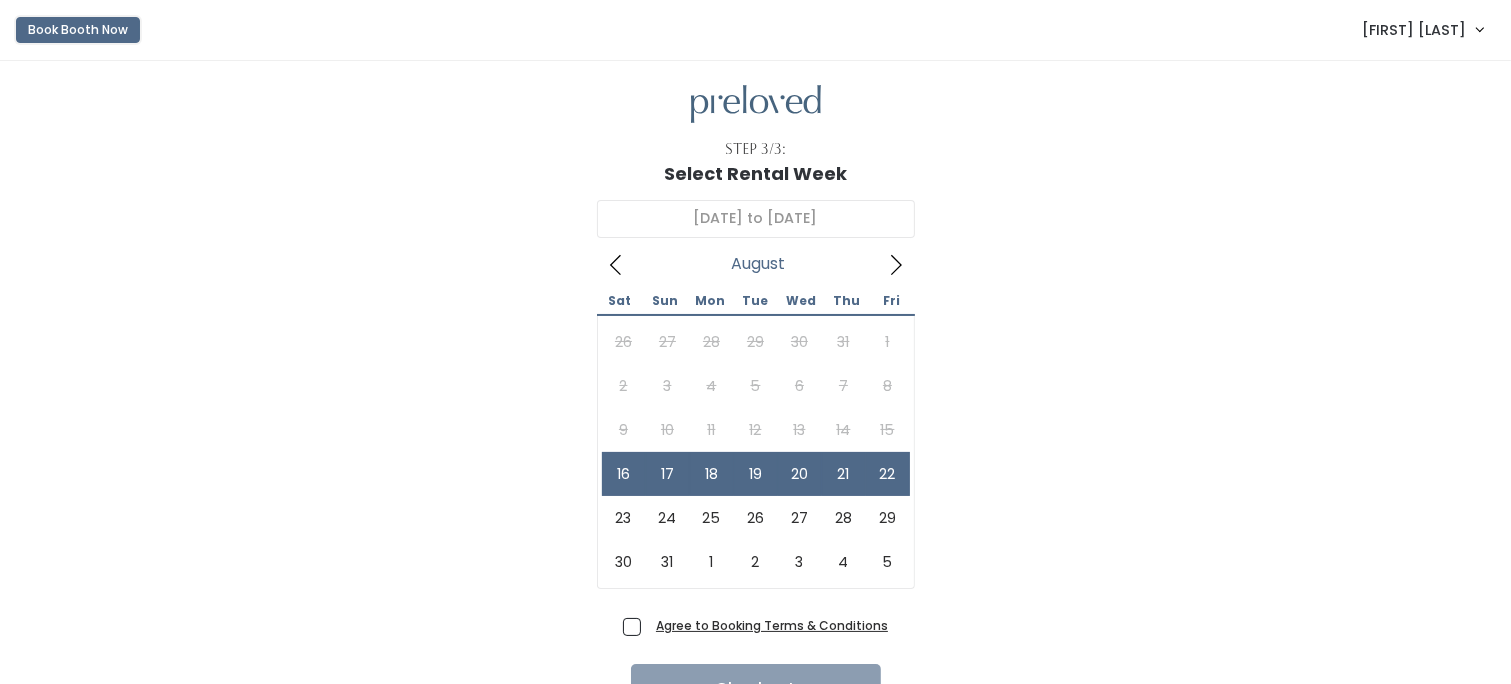 click on "Book Booth Now" at bounding box center (78, 30) 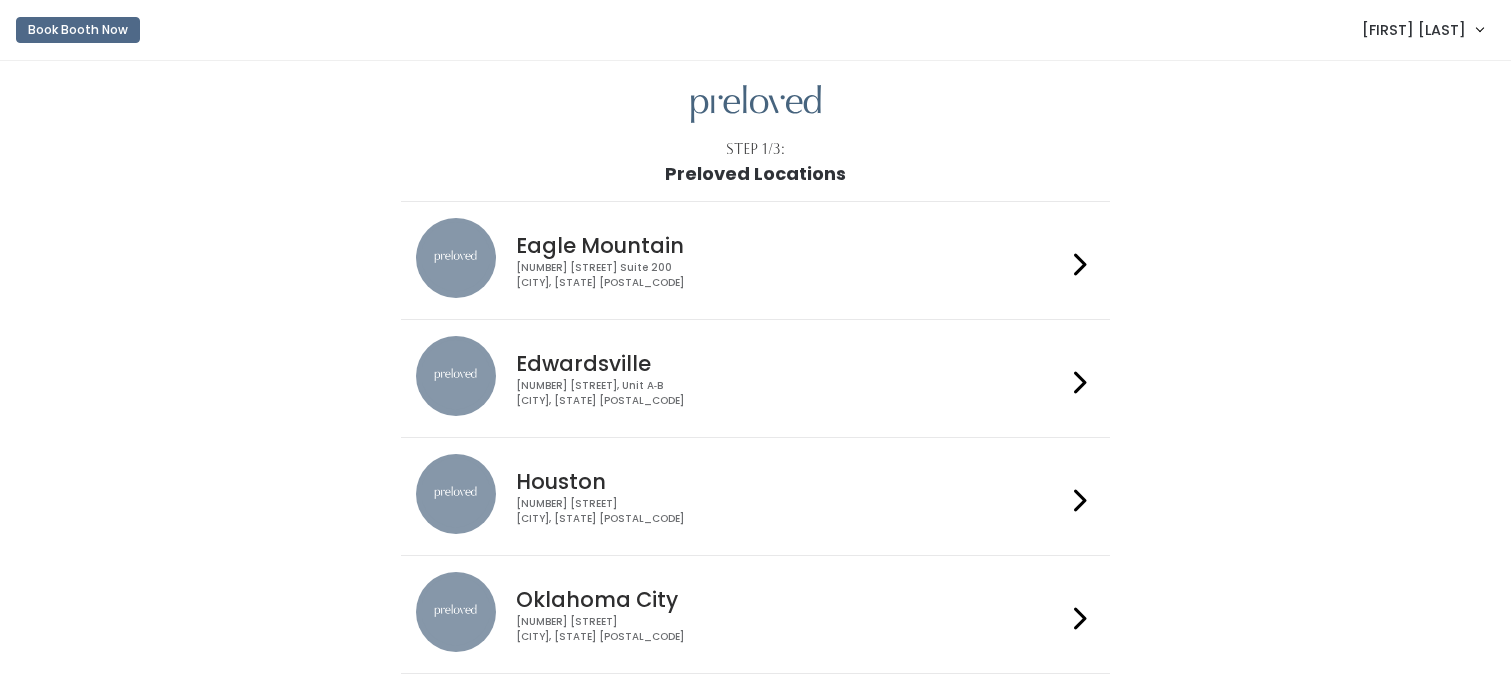 scroll, scrollTop: 0, scrollLeft: 0, axis: both 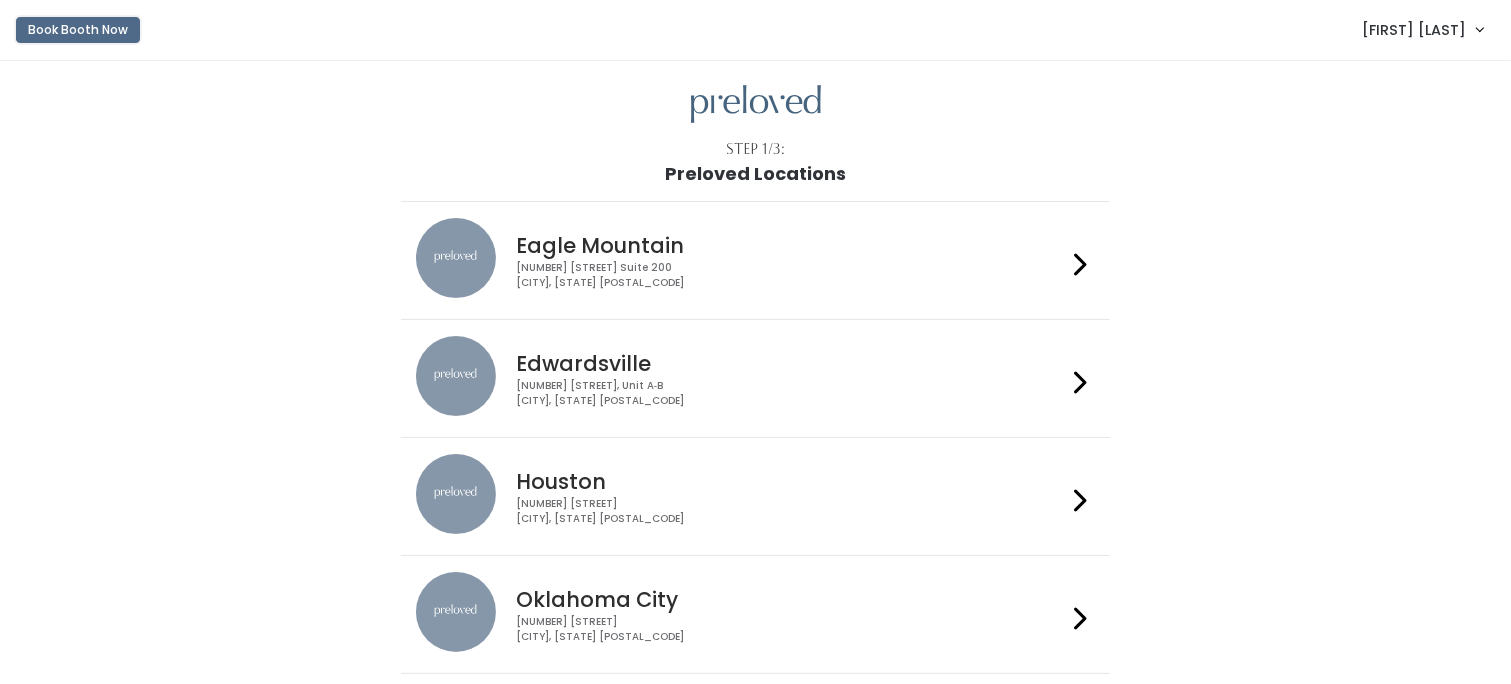 click on "Book Booth Now" at bounding box center [78, 30] 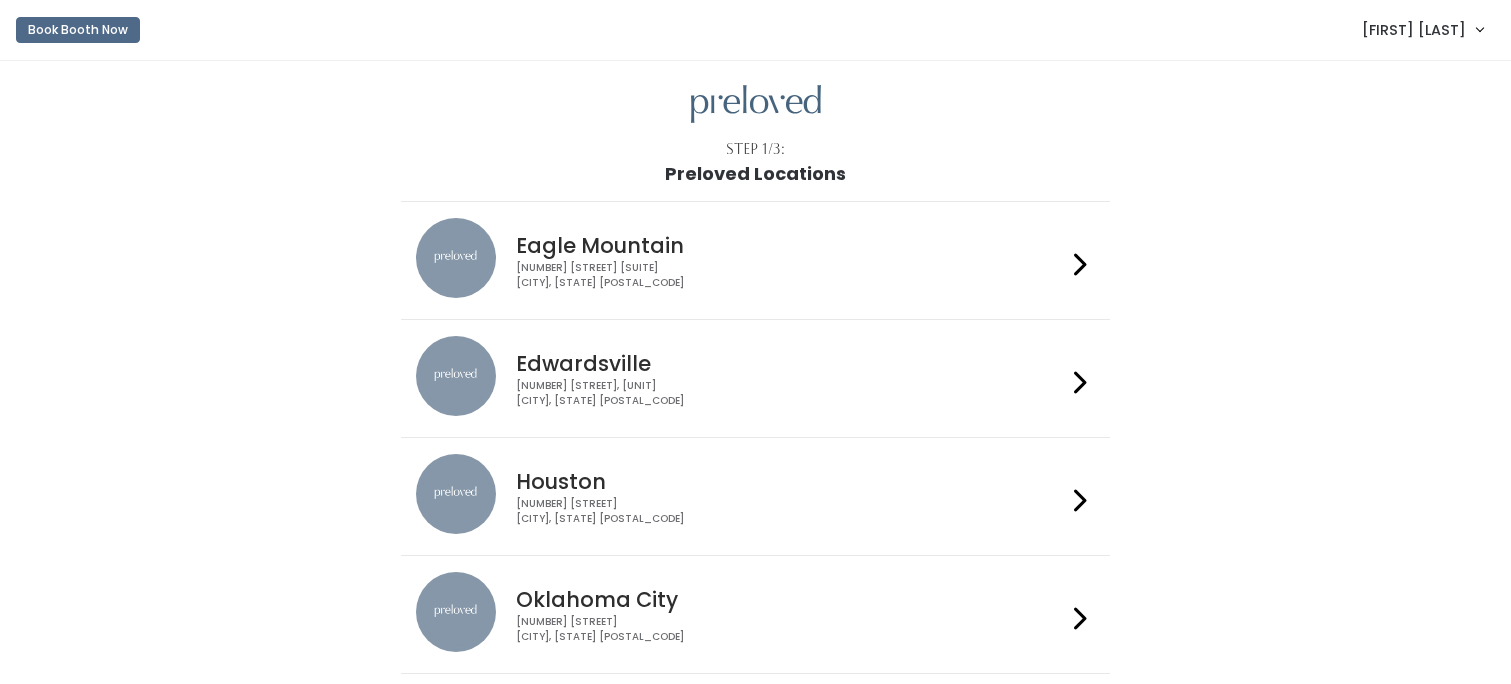 scroll, scrollTop: 0, scrollLeft: 0, axis: both 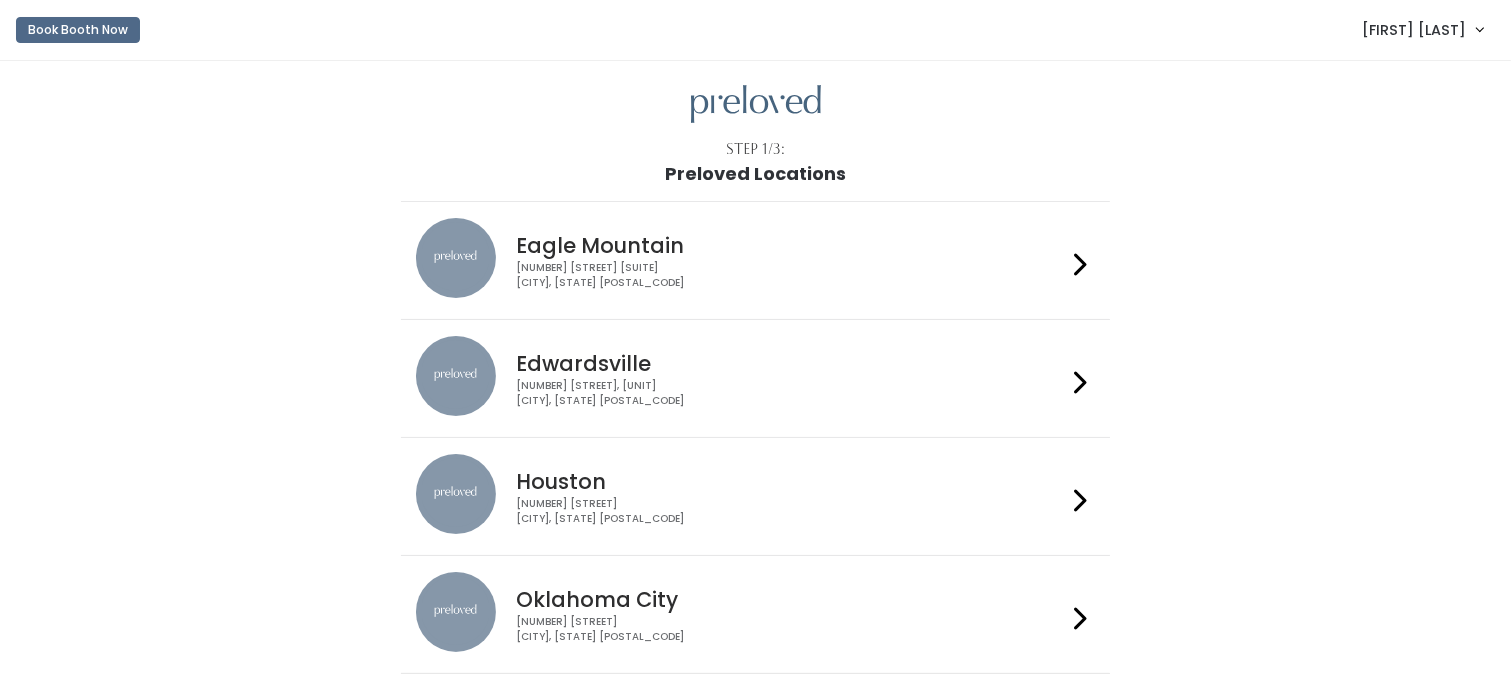 click at bounding box center (1080, 500) 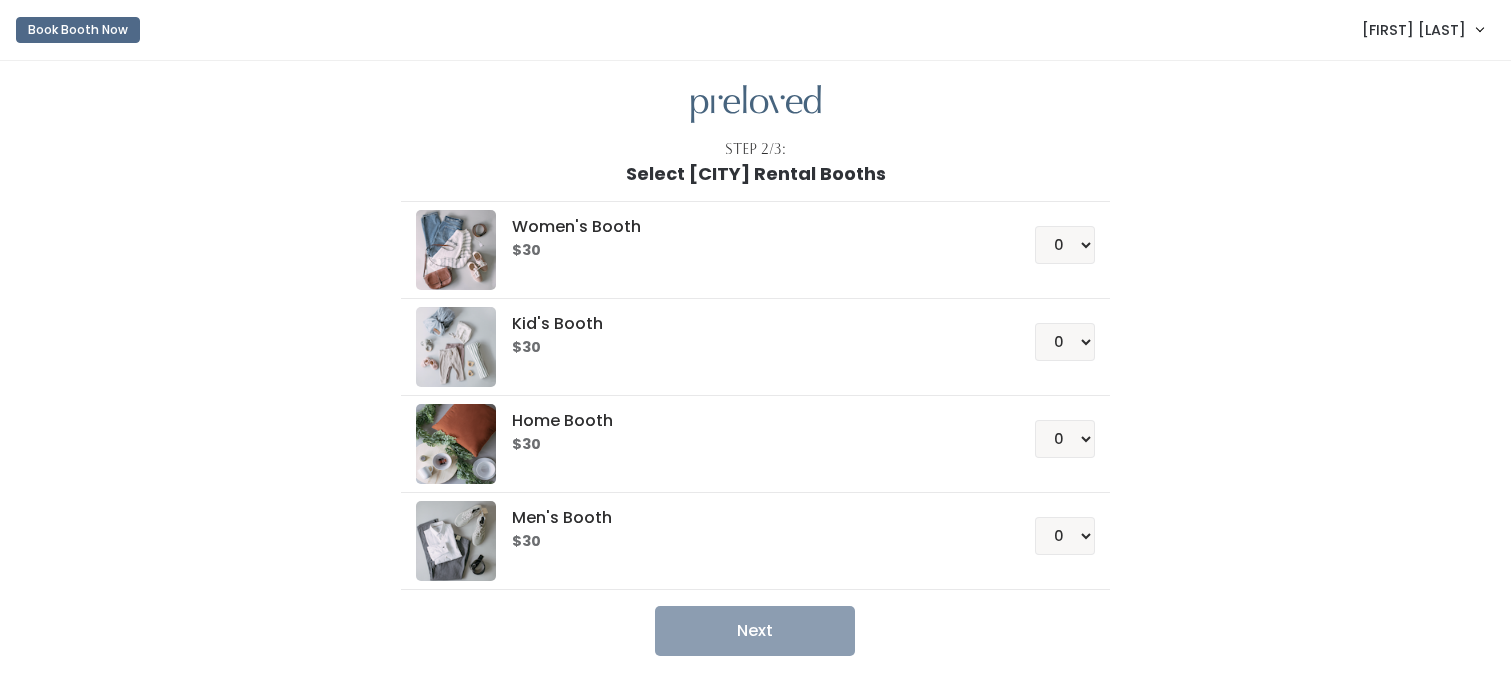 scroll, scrollTop: 0, scrollLeft: 0, axis: both 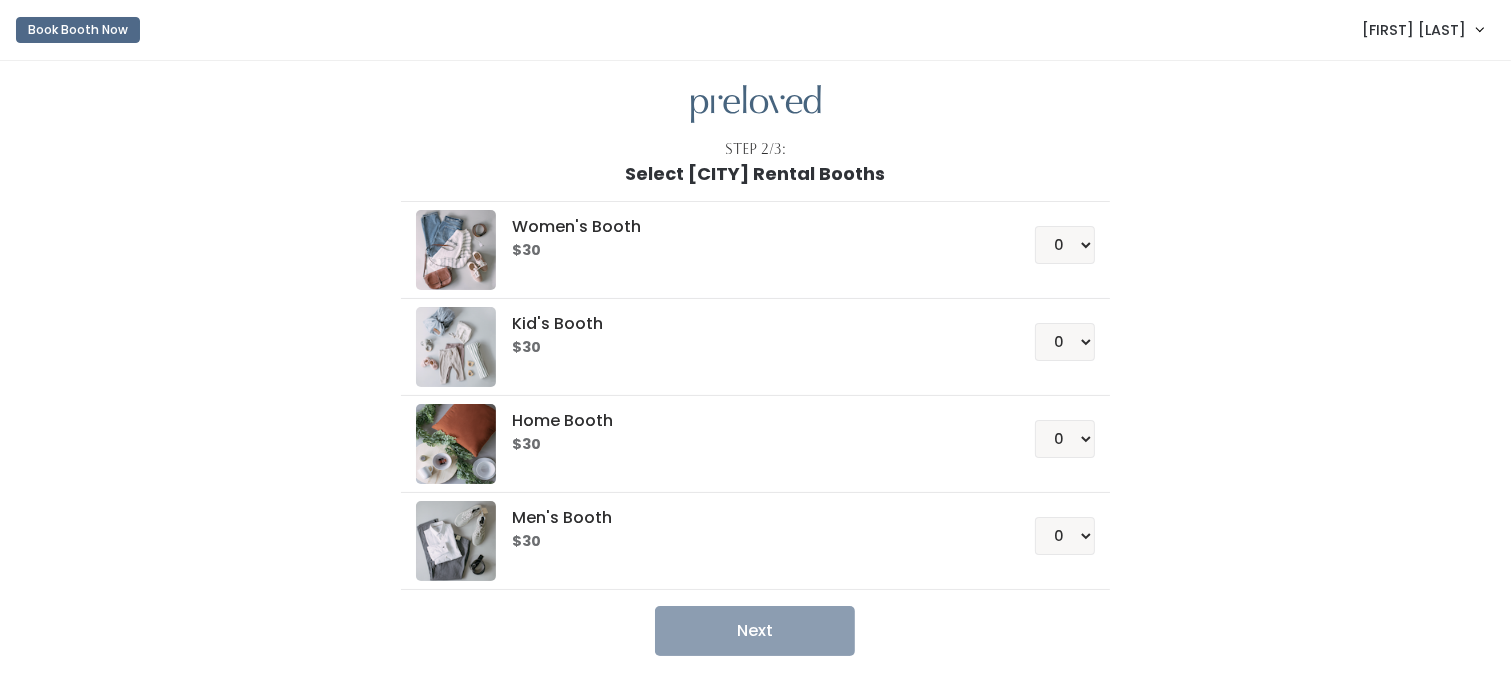 click on "Men's Booth
$30
0
1
2
3
4" at bounding box center (755, 541) 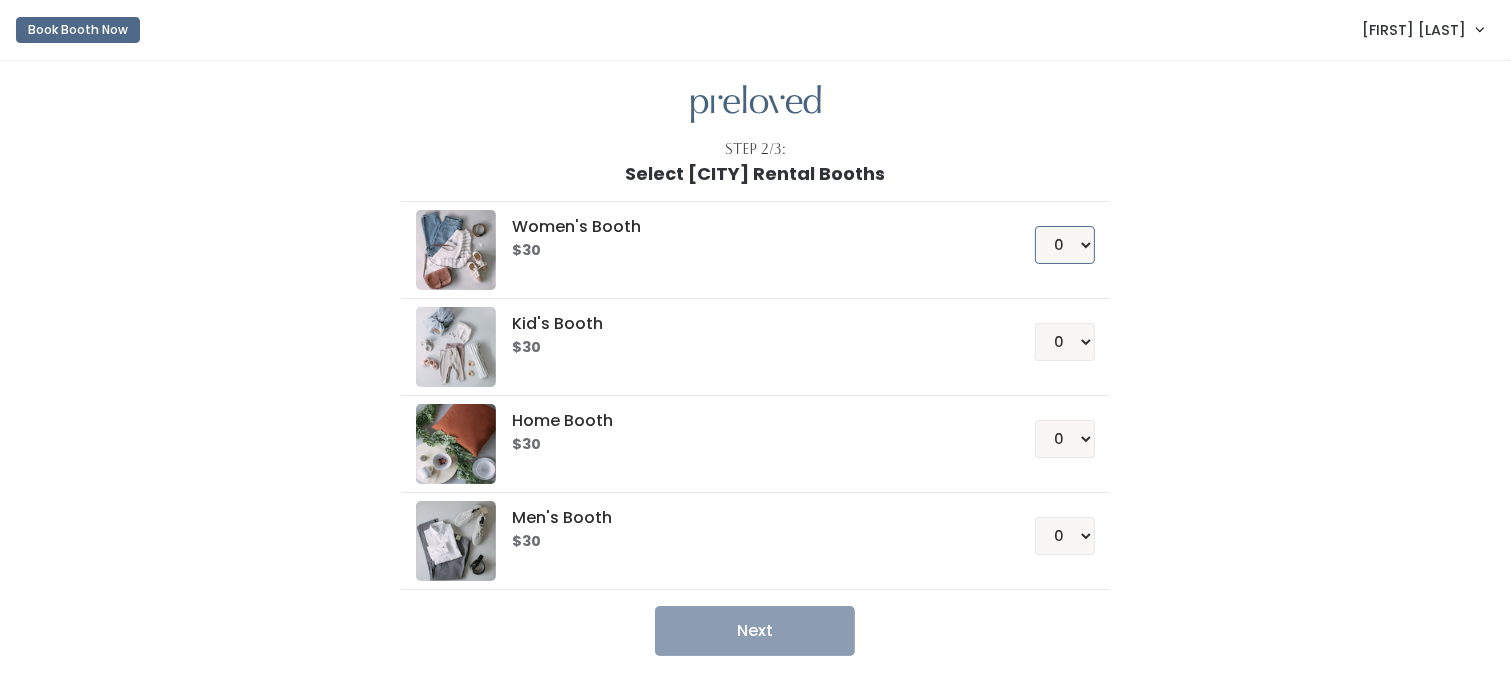 click on "0
1
2
3
4" at bounding box center [1065, 245] 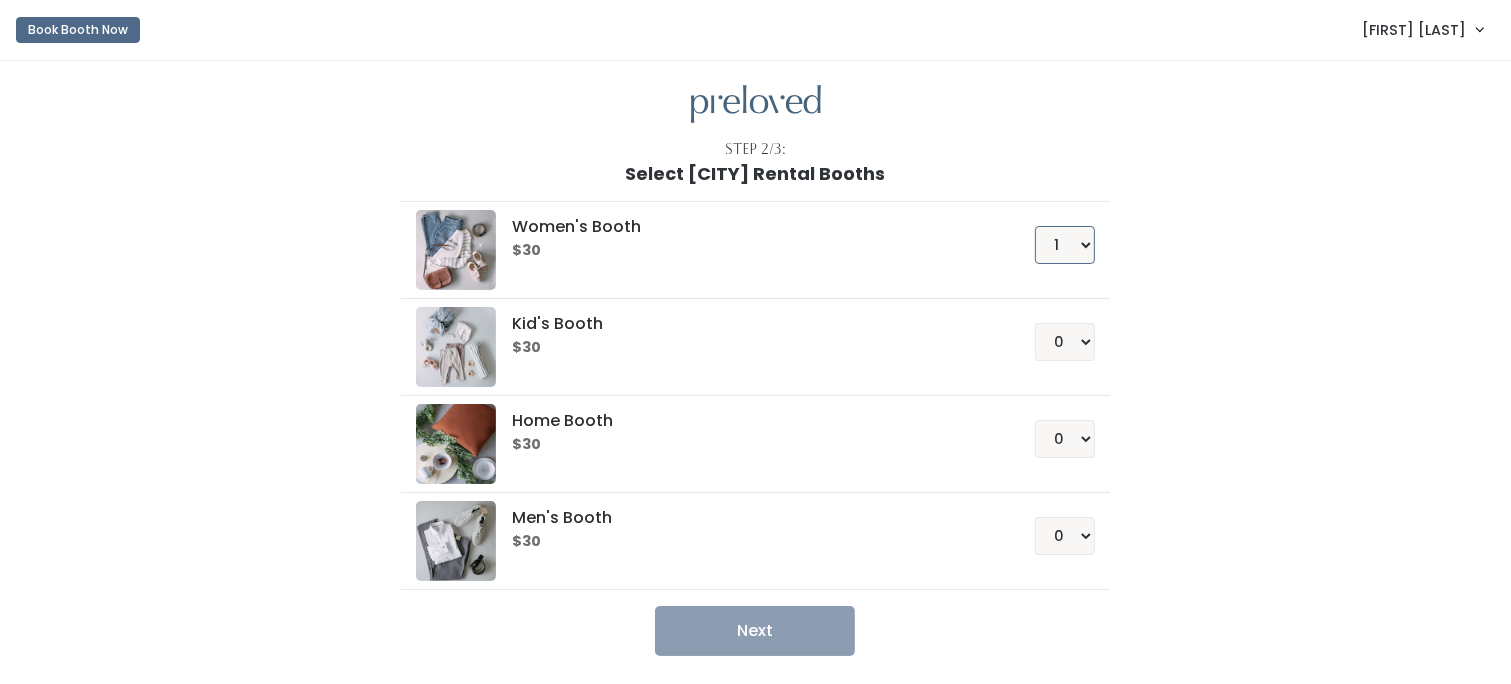 click on "0
1
2
3
4" at bounding box center [1065, 245] 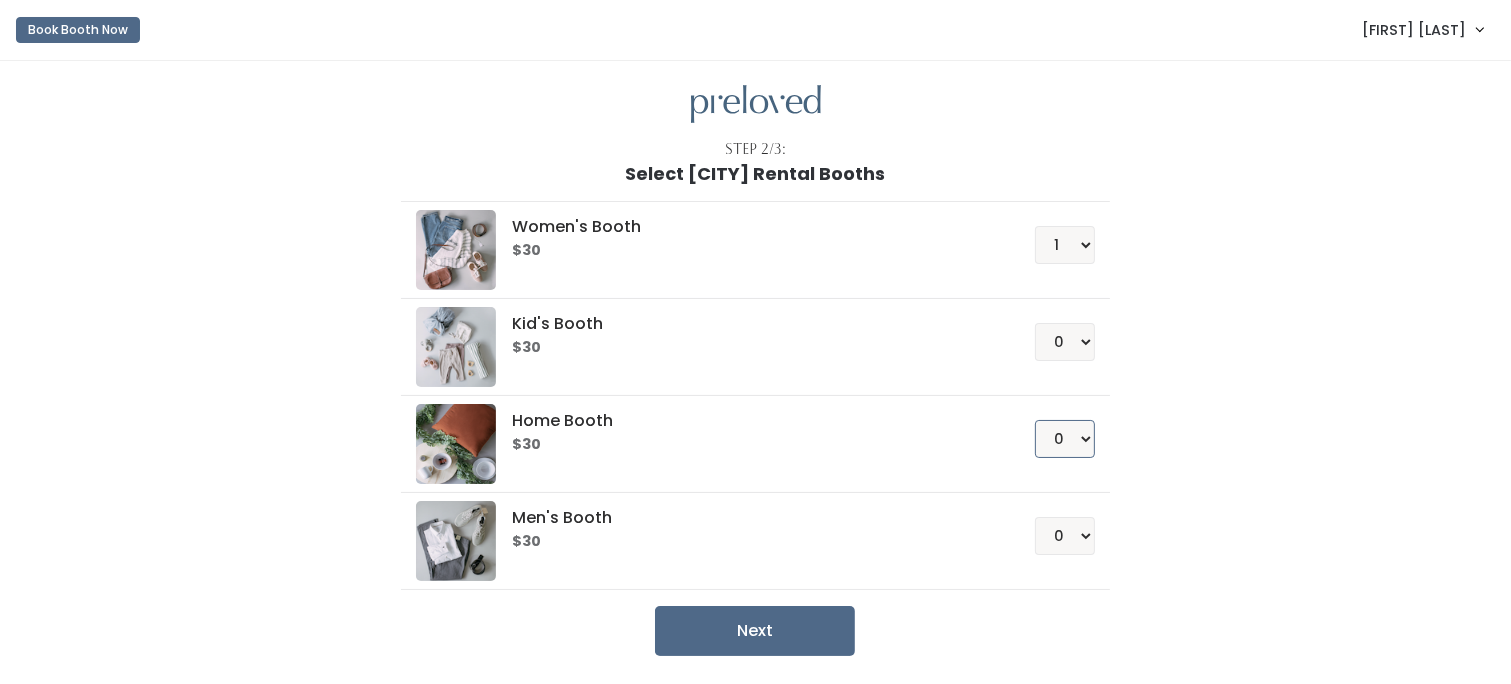click on "0
1
2
3
4" at bounding box center (1065, 439) 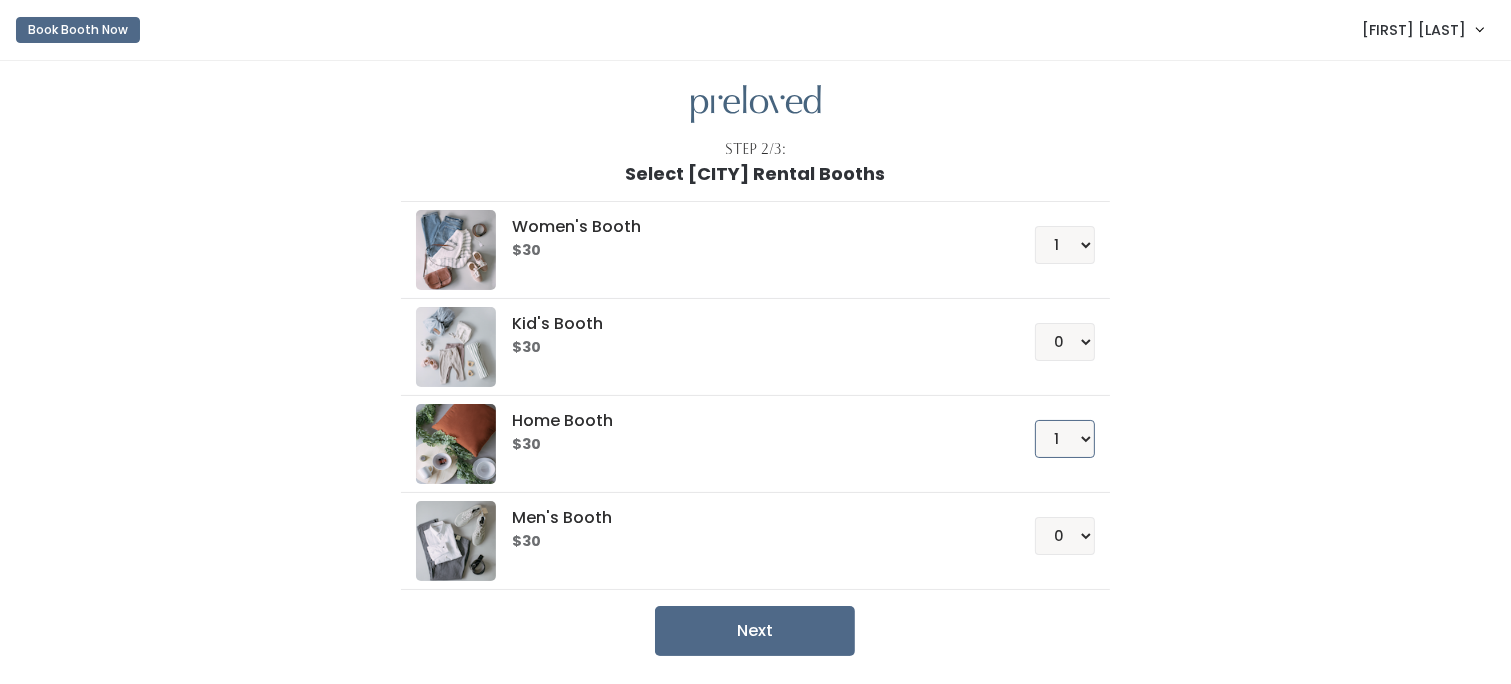 click on "0
1
2
3
4" at bounding box center (1065, 439) 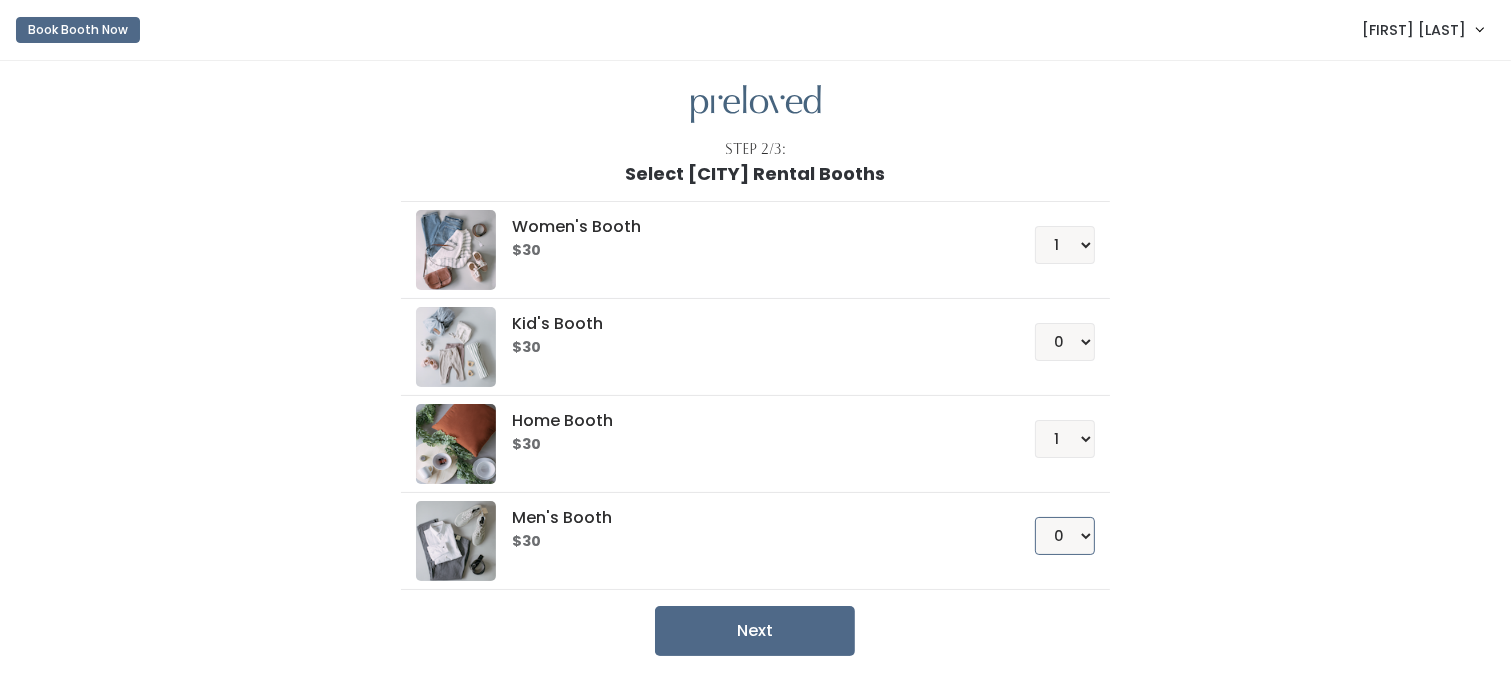 click on "0
1
2
3
4" at bounding box center [1065, 536] 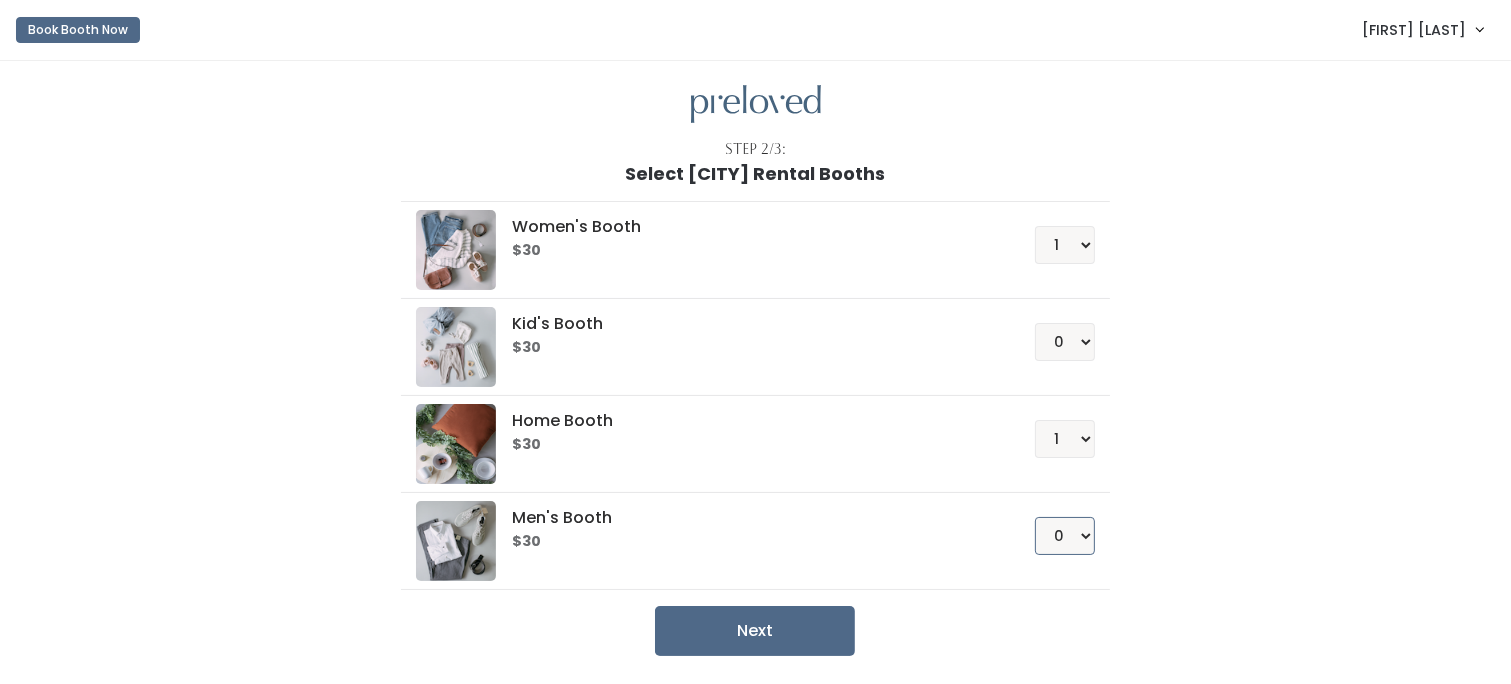 select on "1" 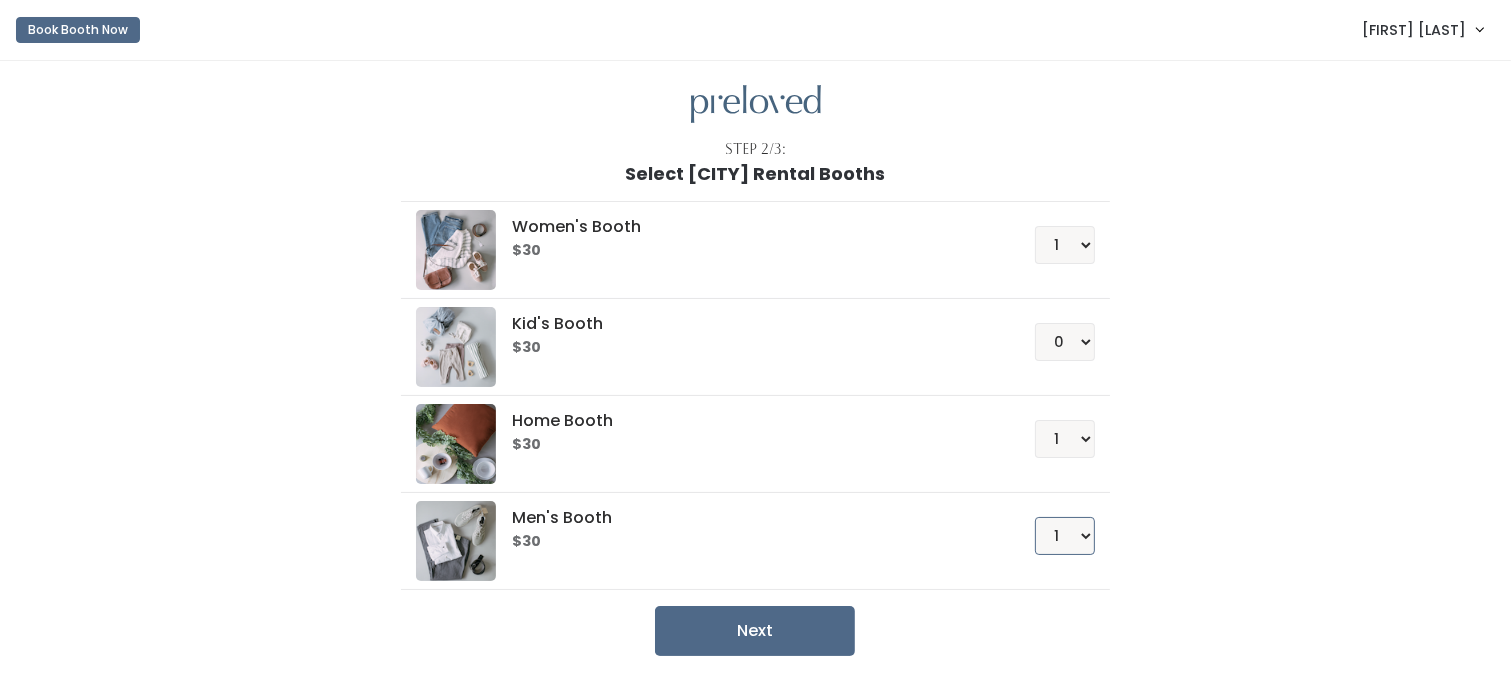 click on "0
1
2
3
4" at bounding box center (1065, 536) 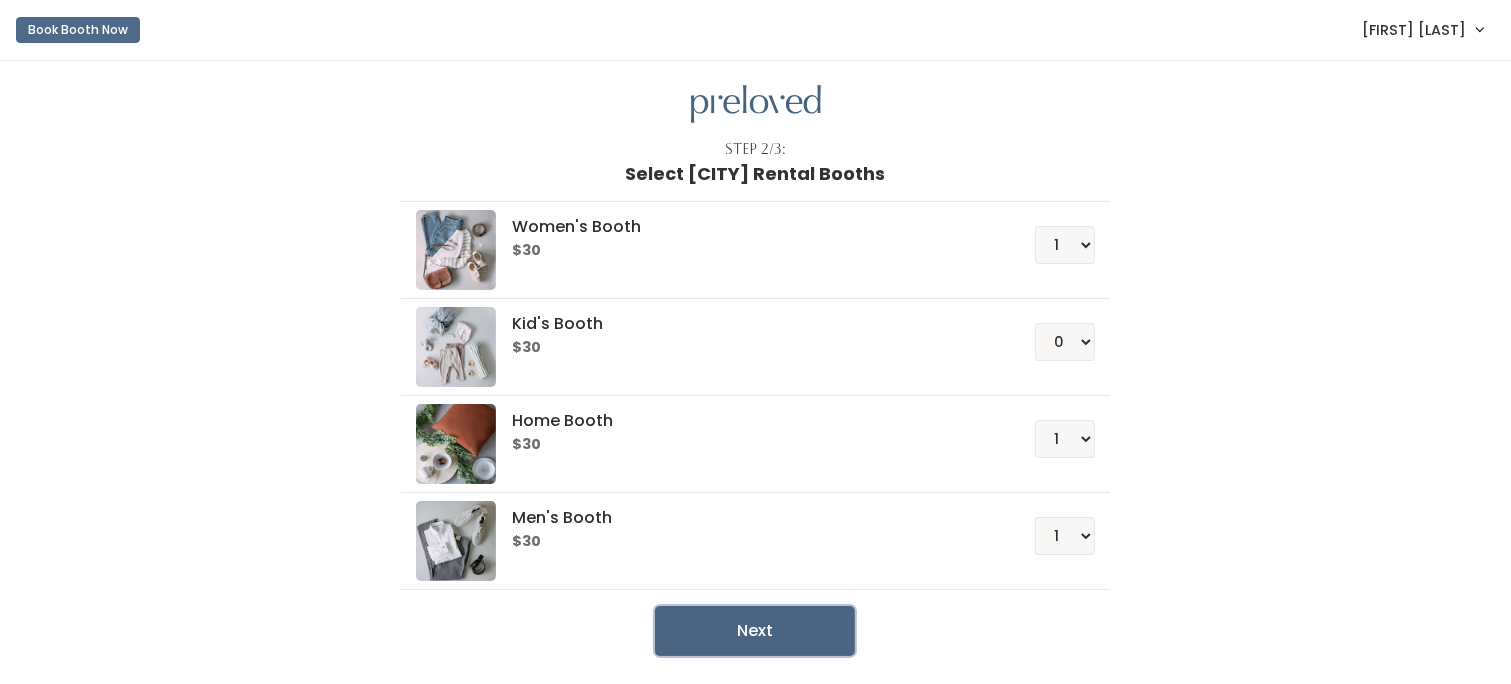 click on "Next" at bounding box center (755, 631) 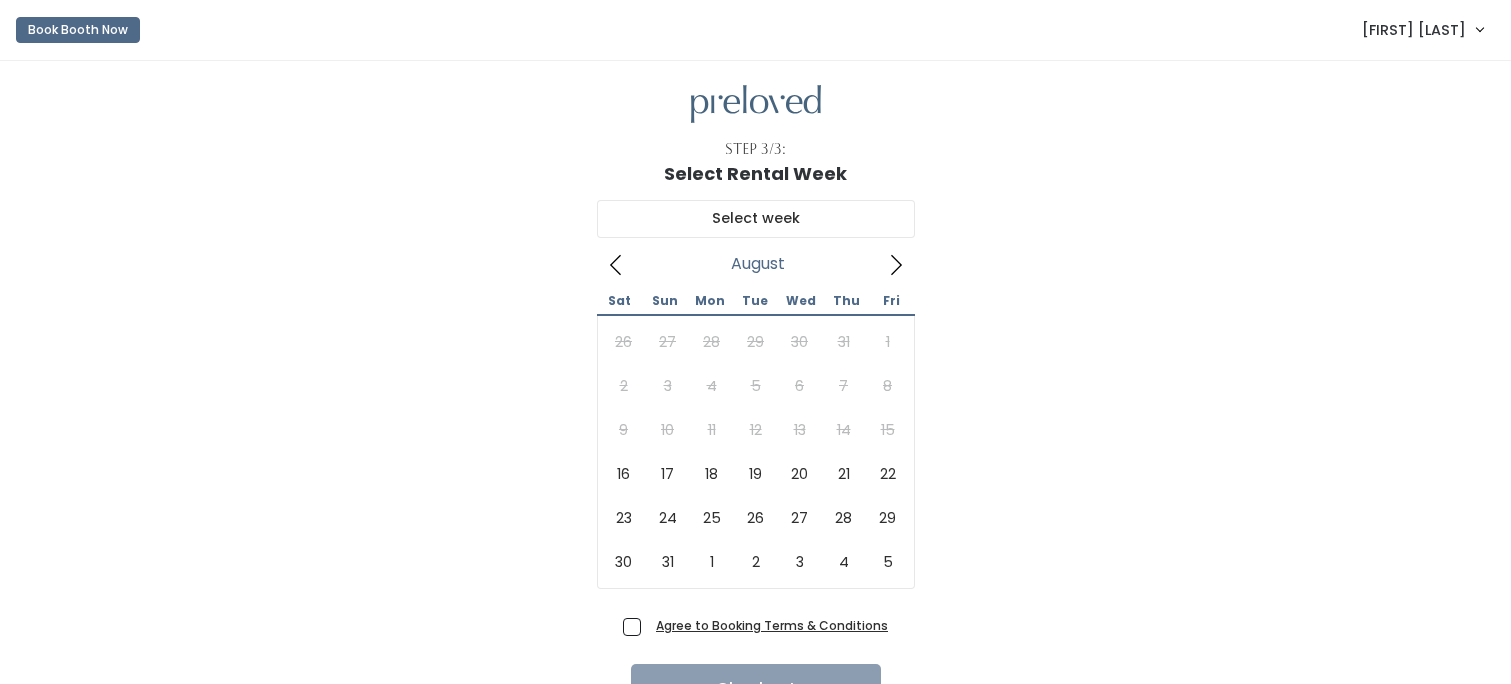 scroll, scrollTop: 0, scrollLeft: 0, axis: both 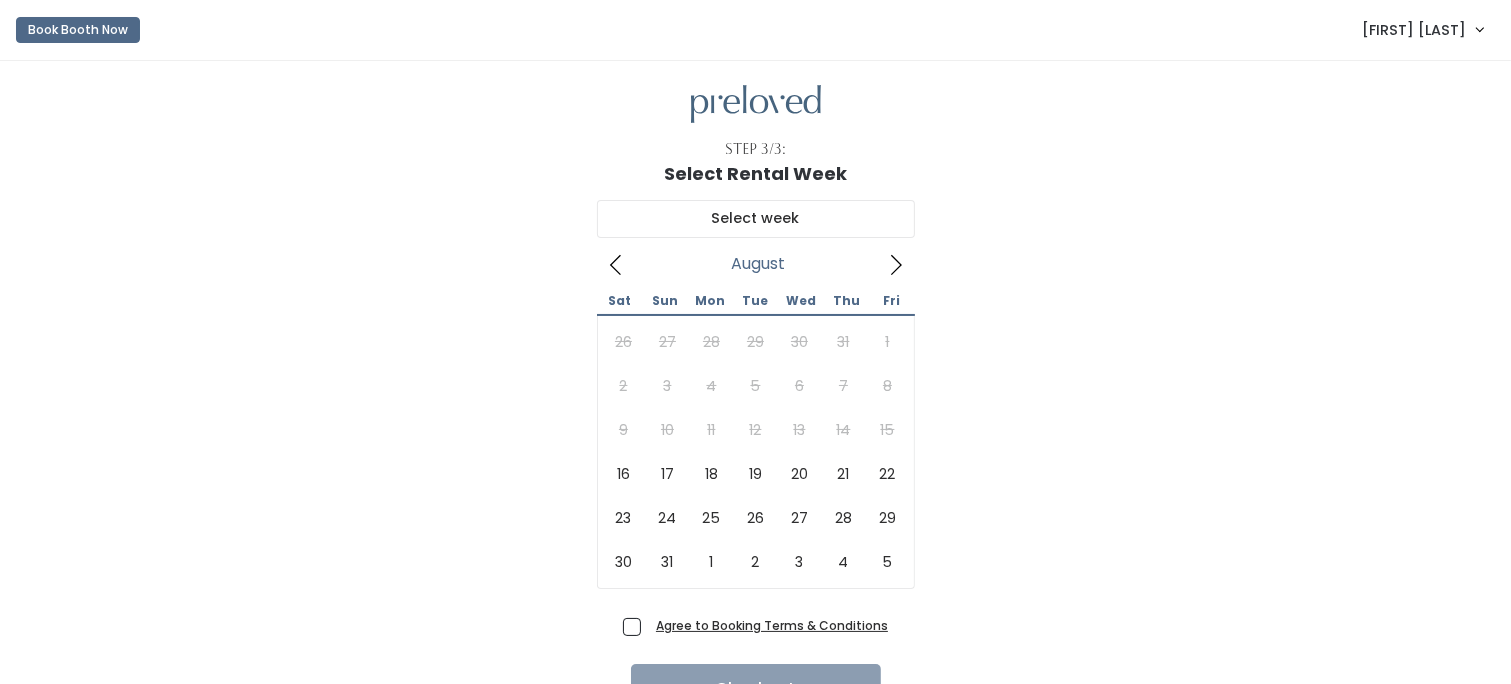 click on "Agree to Booking Terms & Conditions" at bounding box center (772, 625) 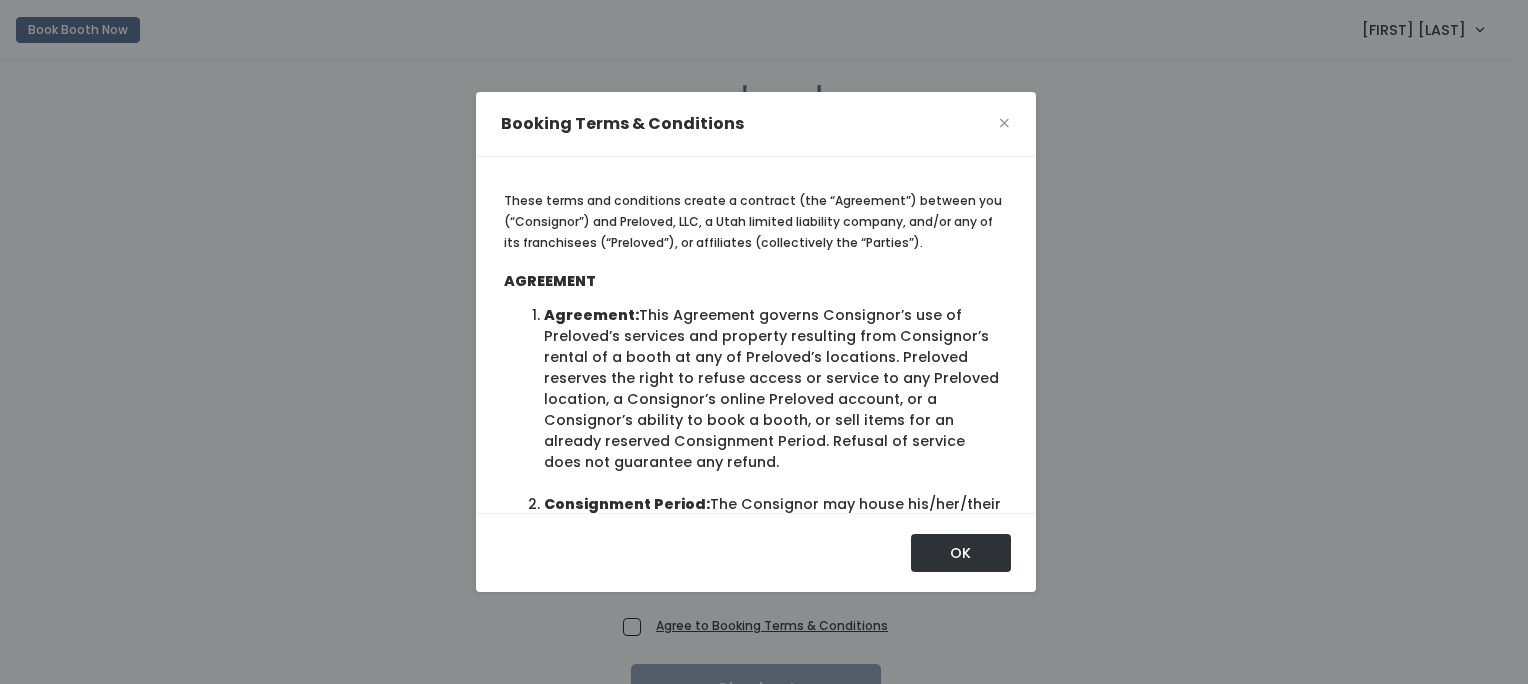 click on "OK" at bounding box center (756, 552) 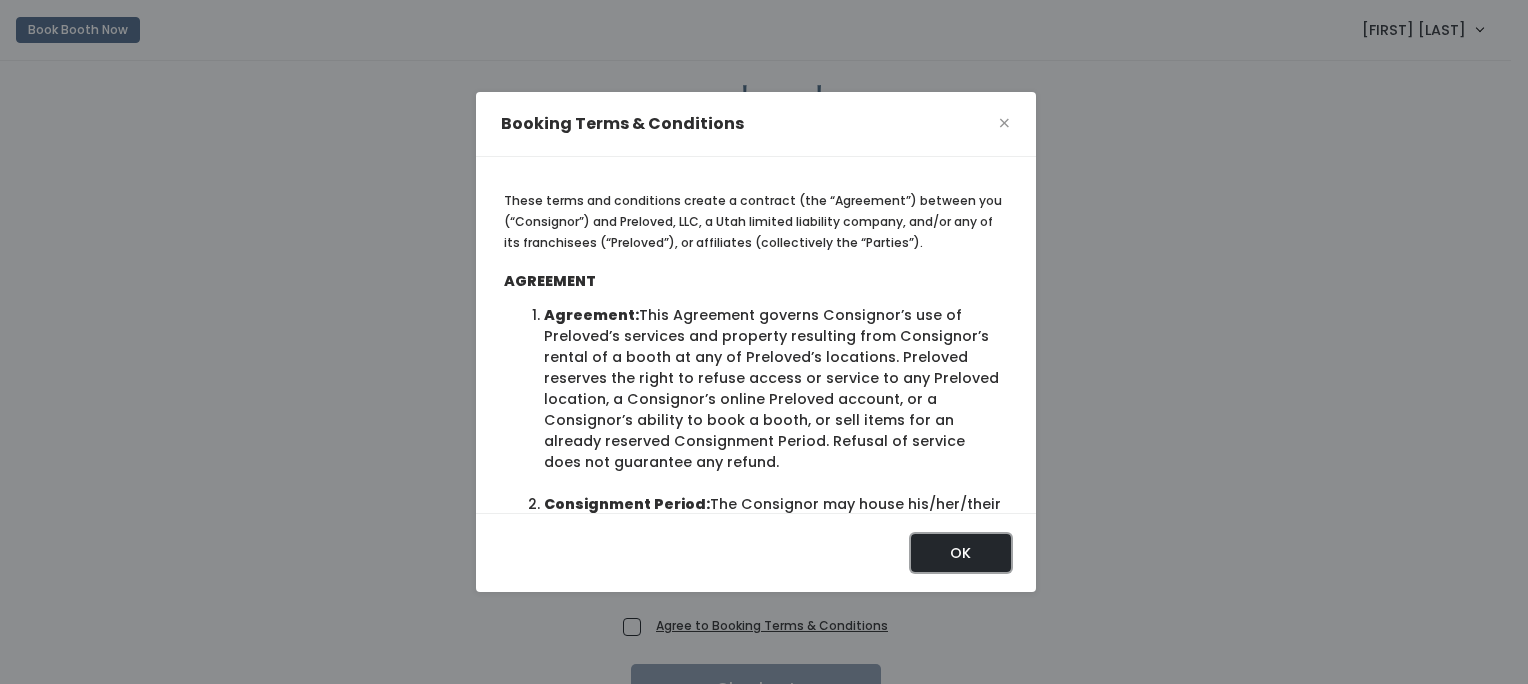 click on "OK" at bounding box center (961, 553) 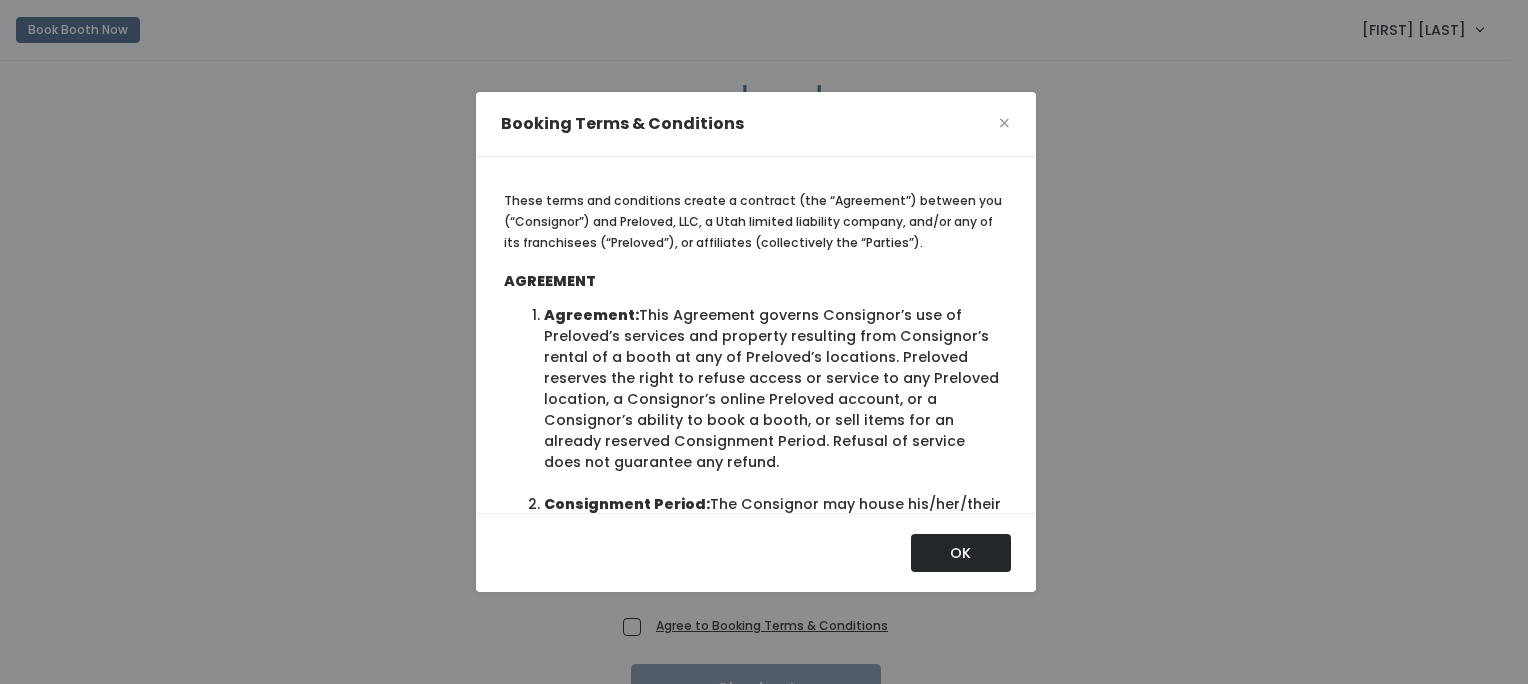 click on "Booking Terms & Conditions
×
These terms and conditions create a contract (the “Agreement”) between you (“Consignor”) and Preloved, LLC, a [STATE] limited liability company, and/or any of its franchisees (“Preloved”), or affiliates (collectively the “Parties”).
AGREEMENT
Agreement:
This Agreement governs Consignor’s use of Preloved’s services and property resulting from Consignor’s rental of a booth at any of Preloved’s locations. Preloved reserves the right to refuse access or service to any Preloved location, a Consignor’s online Preloved account, or a Consignor’s ability to book a booth, or sell items for an already reserved Consignment Period. Refusal of service does not guarantee any refund.
Consignment Period:" at bounding box center [756, 342] 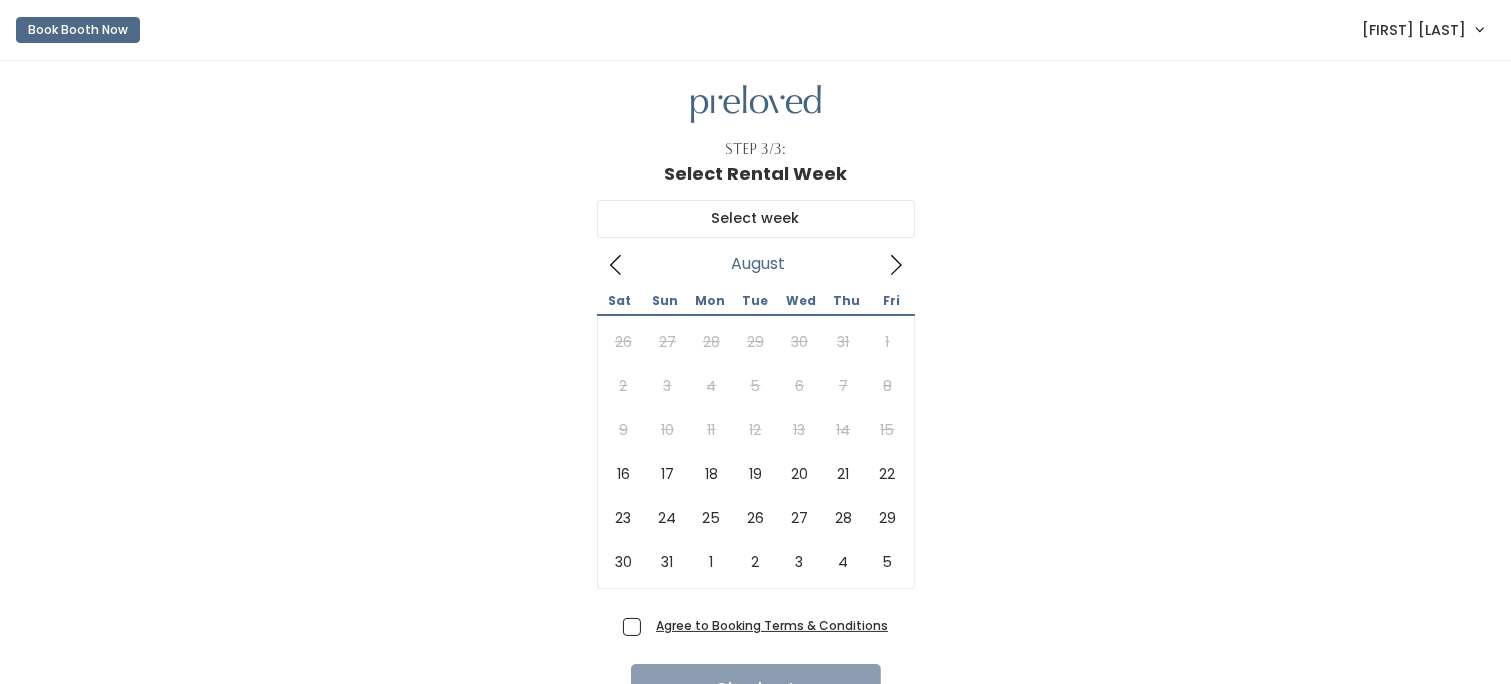 click on "August  2025
Sat Sun Mon Tue Wed Thu Fri
26 27 28 29 30 31 1 2 3 4 5 6 7 8 9 10 11 12 13 14 15 16 17 18 19 20 21 22 23 24 25 26 27 28 29 30 31 1 2 3 4 5" at bounding box center (755, 397) 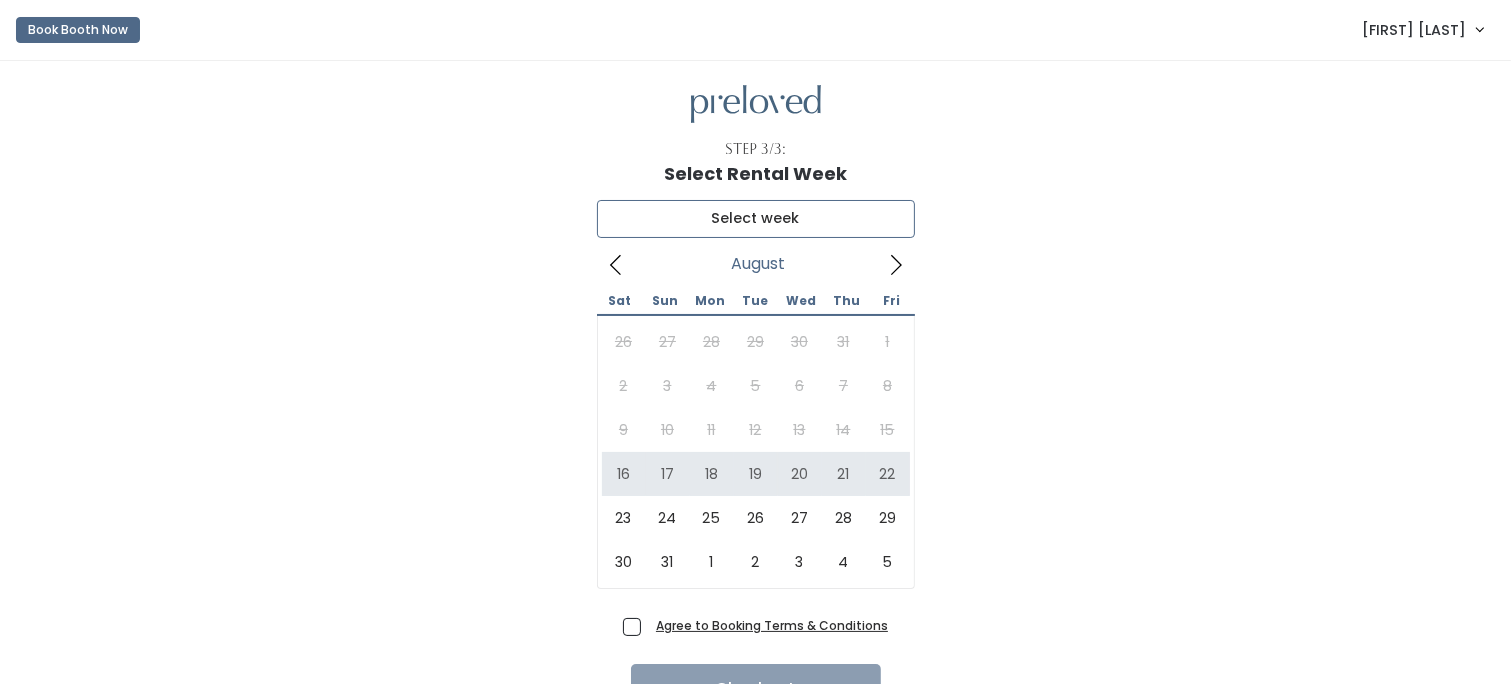 type on "August 16 to August 22" 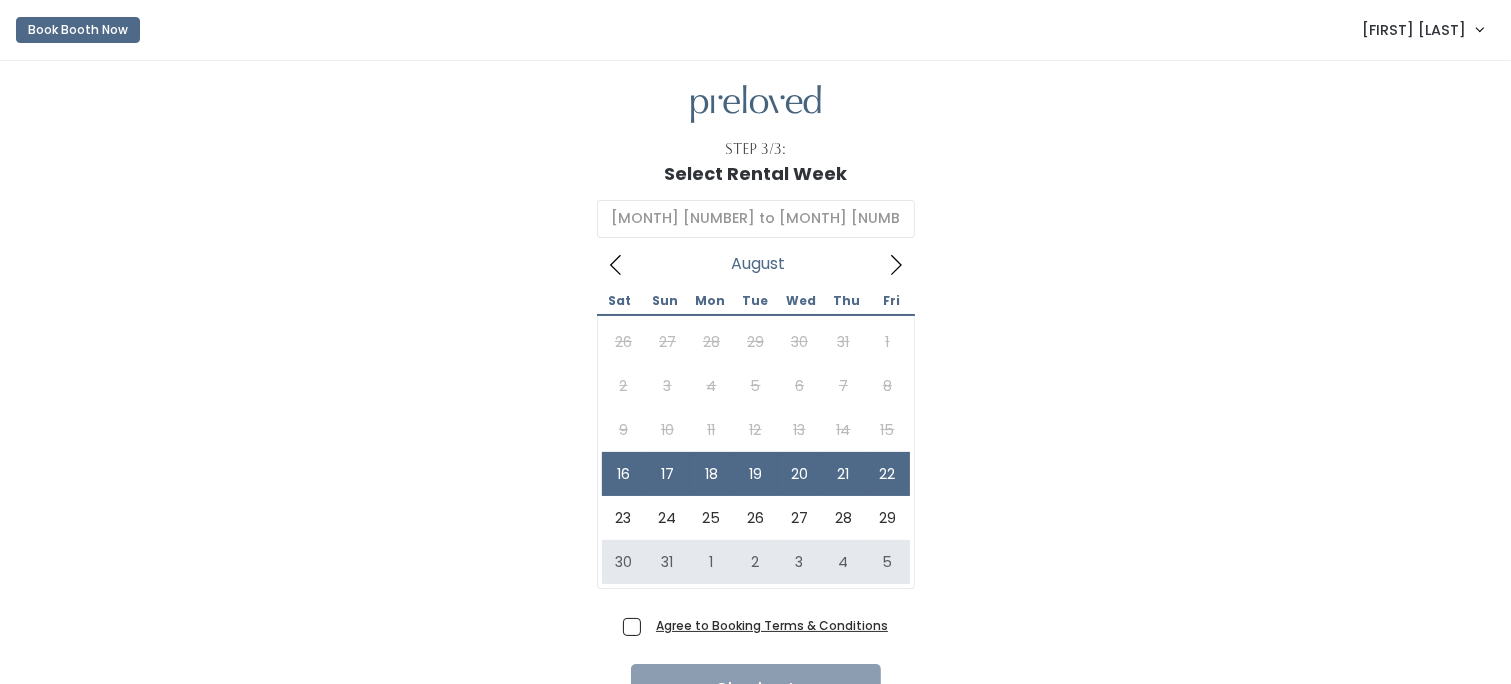 click on "Agree to Booking Terms & Conditions" at bounding box center [768, 625] 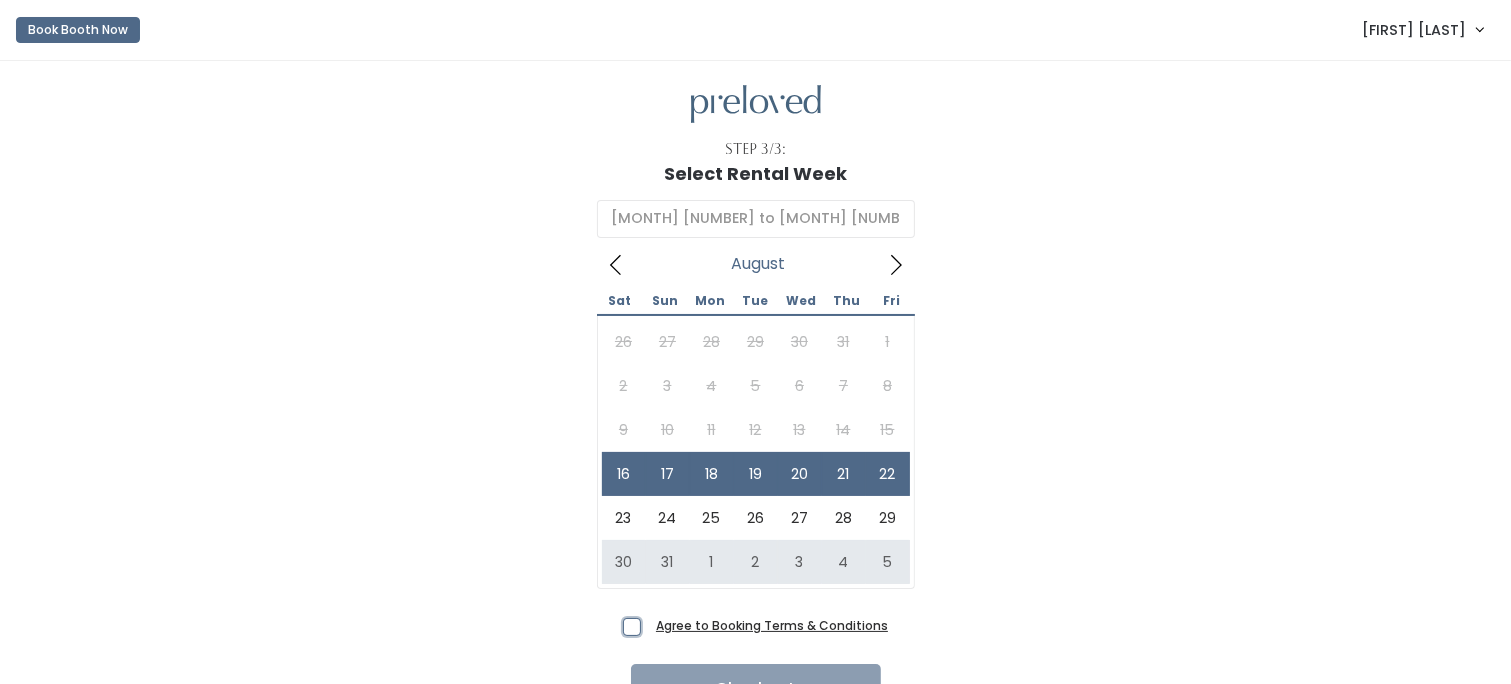checkbox on "true" 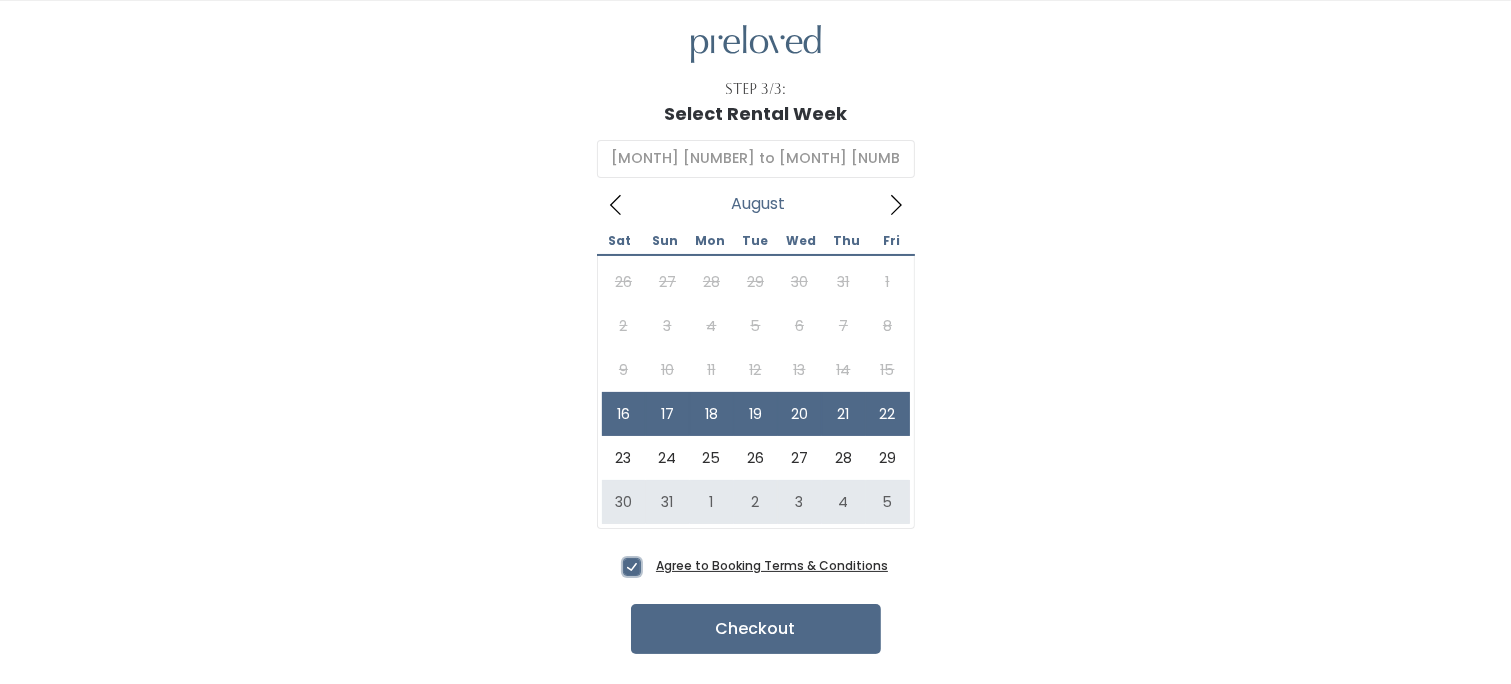 scroll, scrollTop: 60, scrollLeft: 0, axis: vertical 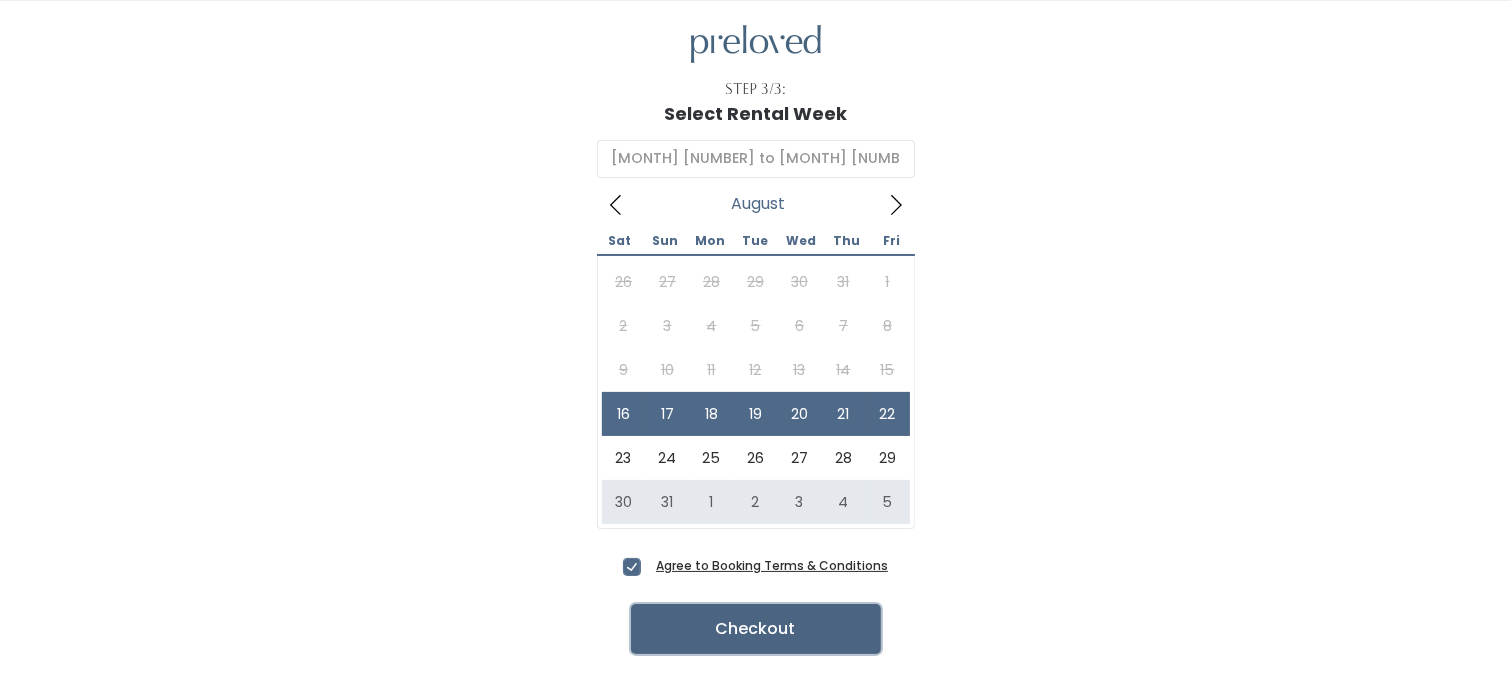 click on "Checkout" at bounding box center [756, 629] 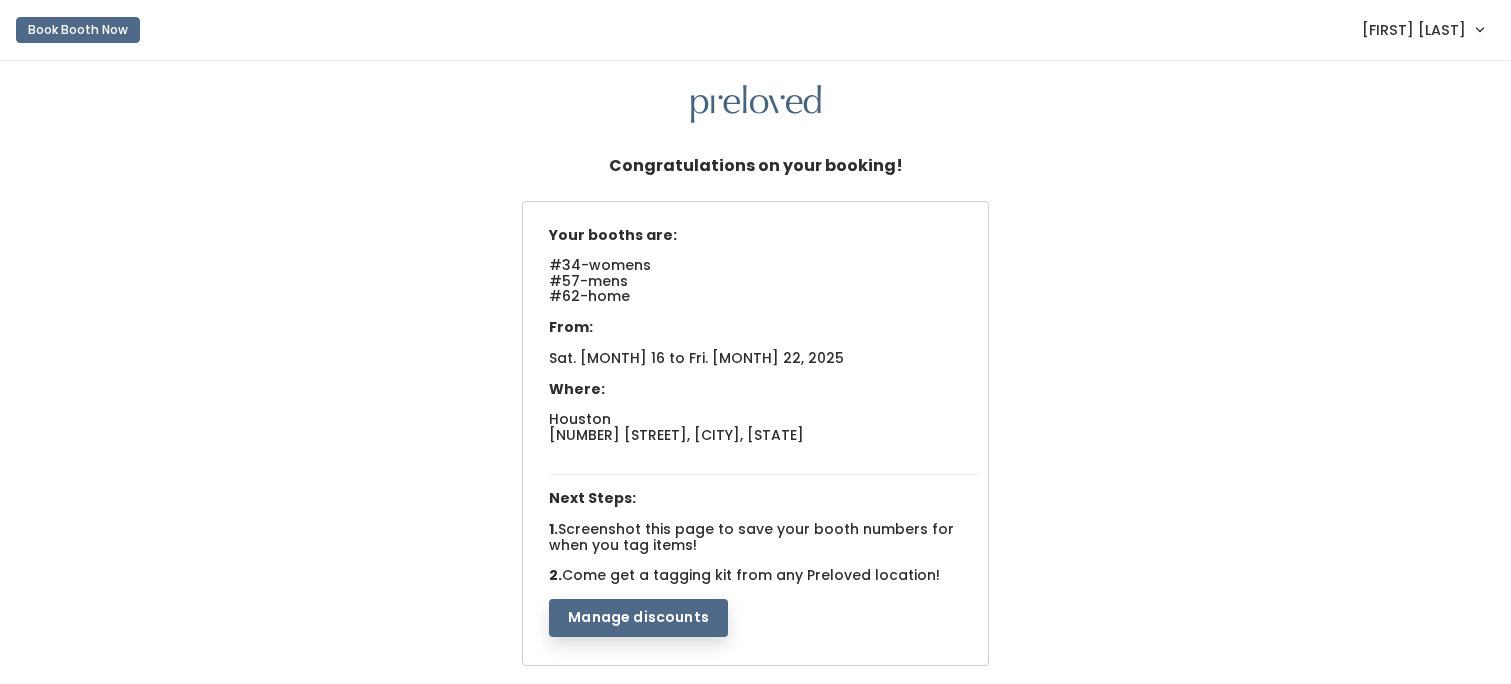 scroll, scrollTop: 0, scrollLeft: 0, axis: both 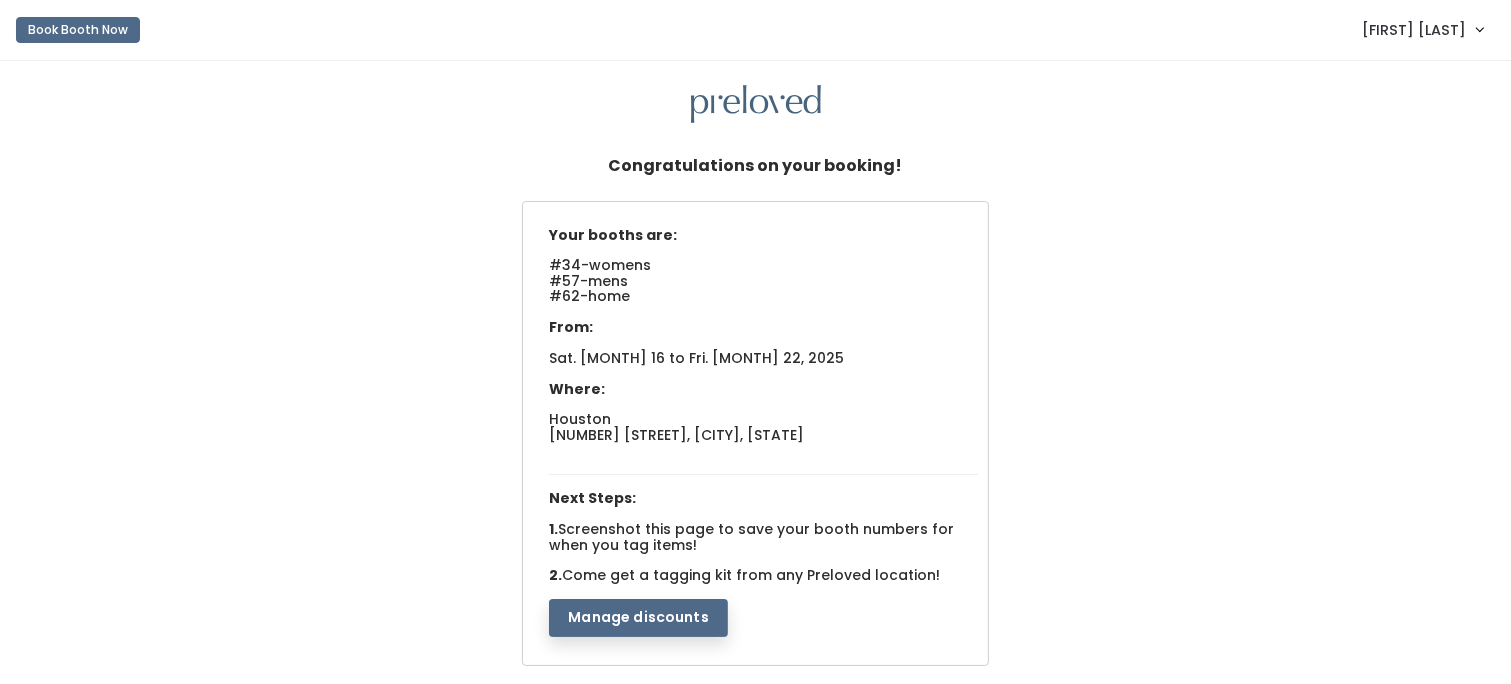 click on "Your booths are:
#34-womens
#57-mens
#62-home
From:
Sat. [MONTH] 16 to Fri. [MONTH] 22, 2025
Where:
[CITY]" at bounding box center [755, 435] 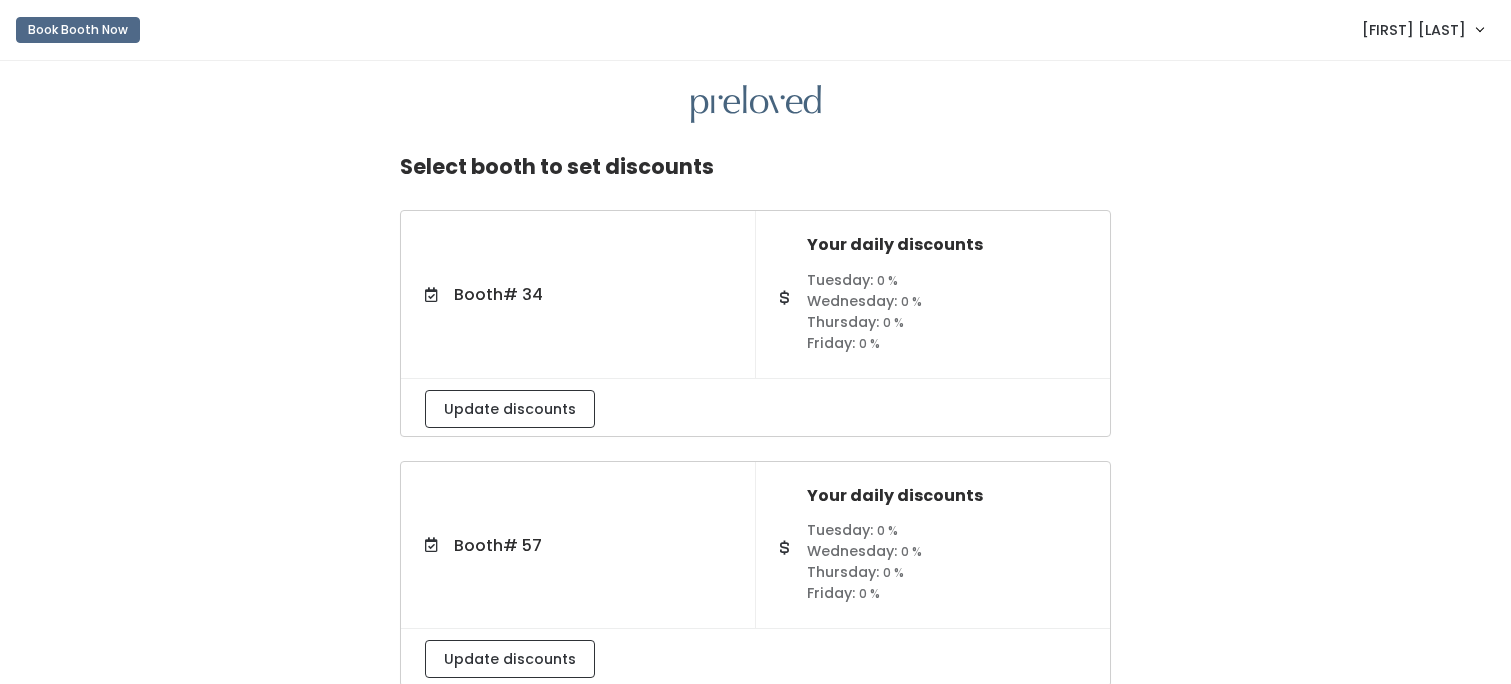 scroll, scrollTop: 0, scrollLeft: 0, axis: both 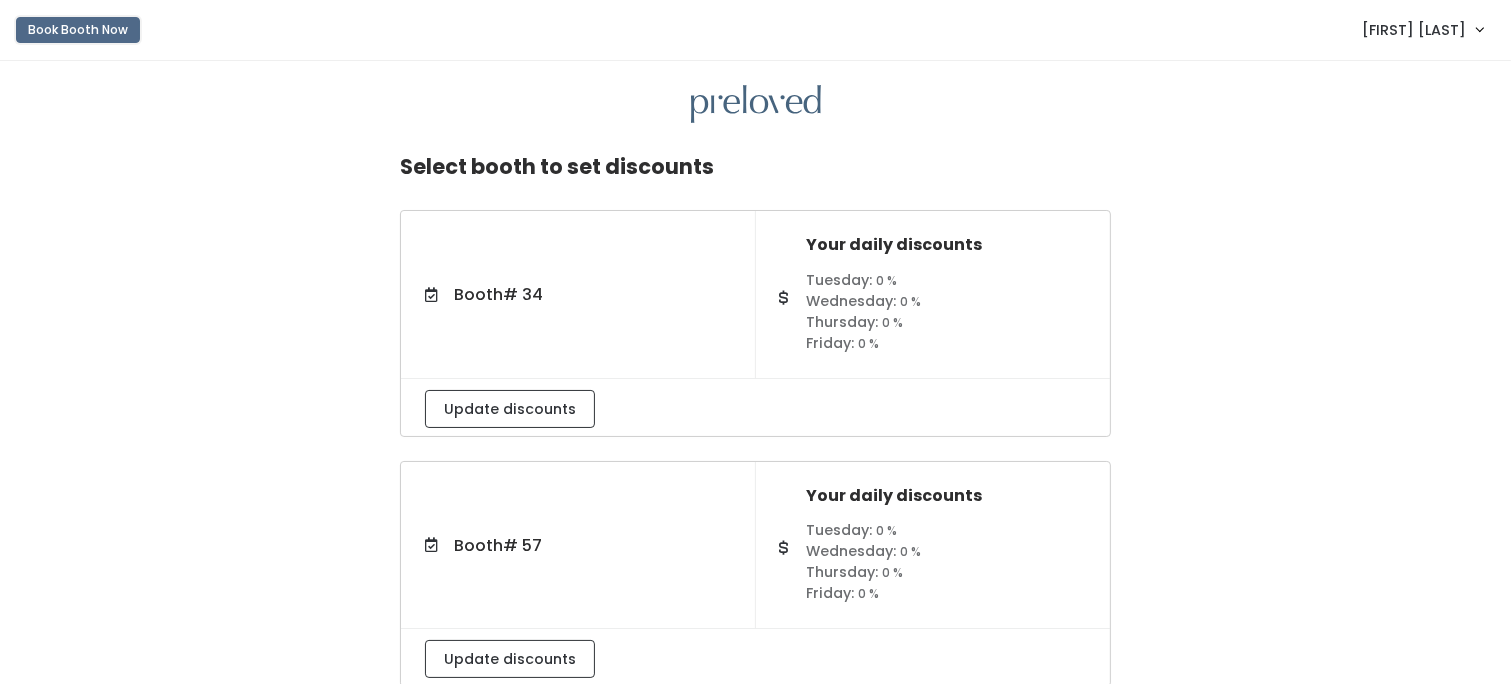 click on "Book Booth Now" at bounding box center (78, 30) 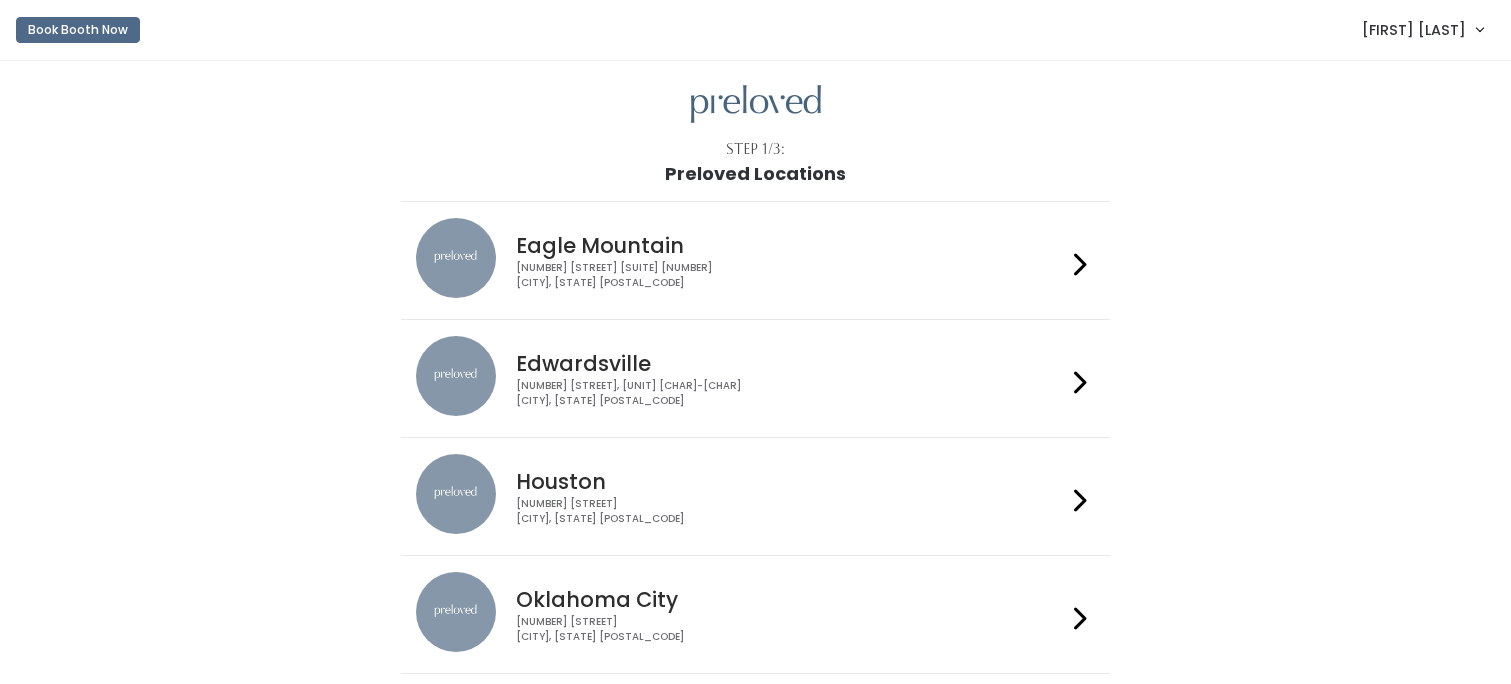 scroll, scrollTop: 0, scrollLeft: 0, axis: both 